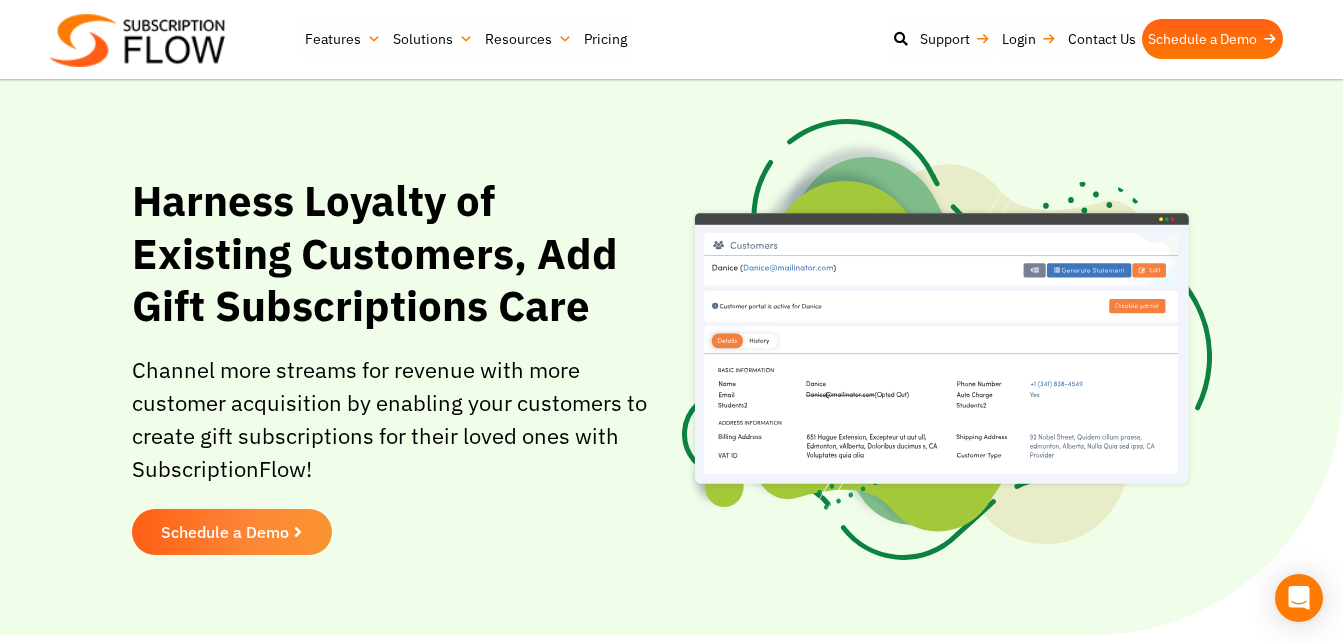 scroll, scrollTop: 0, scrollLeft: 0, axis: both 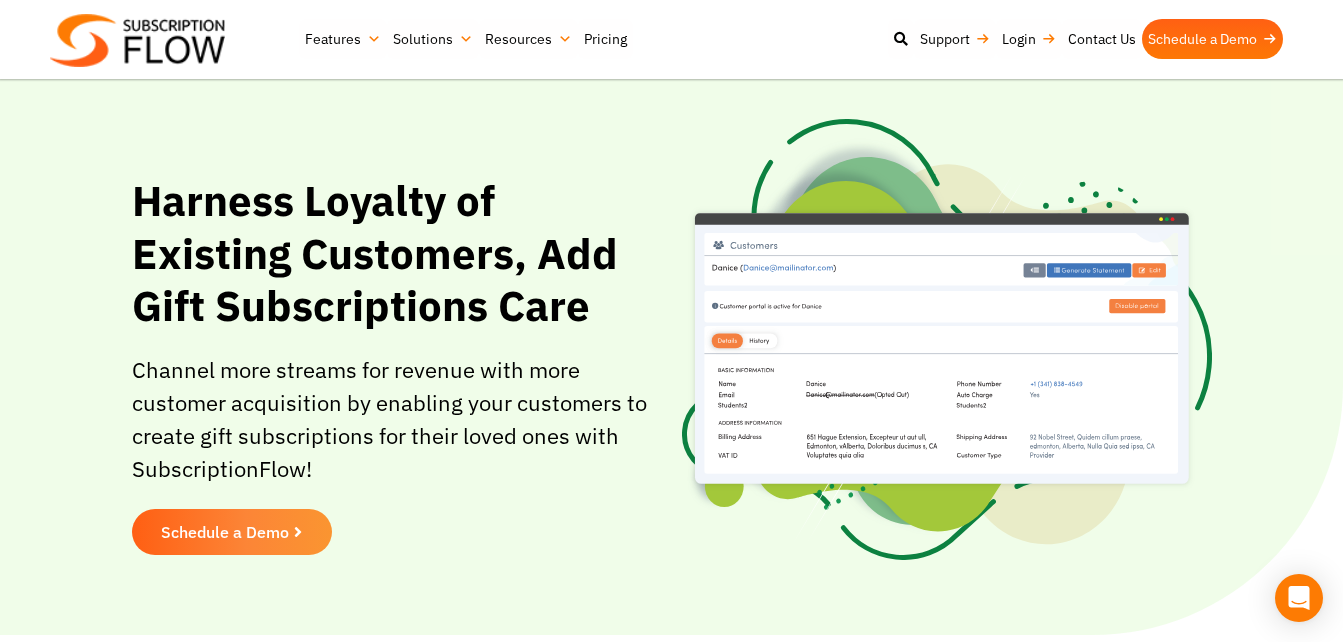 click on "Harness Loyalty of Existing Customers, Add Gift Subscriptions Care" at bounding box center [397, 254] 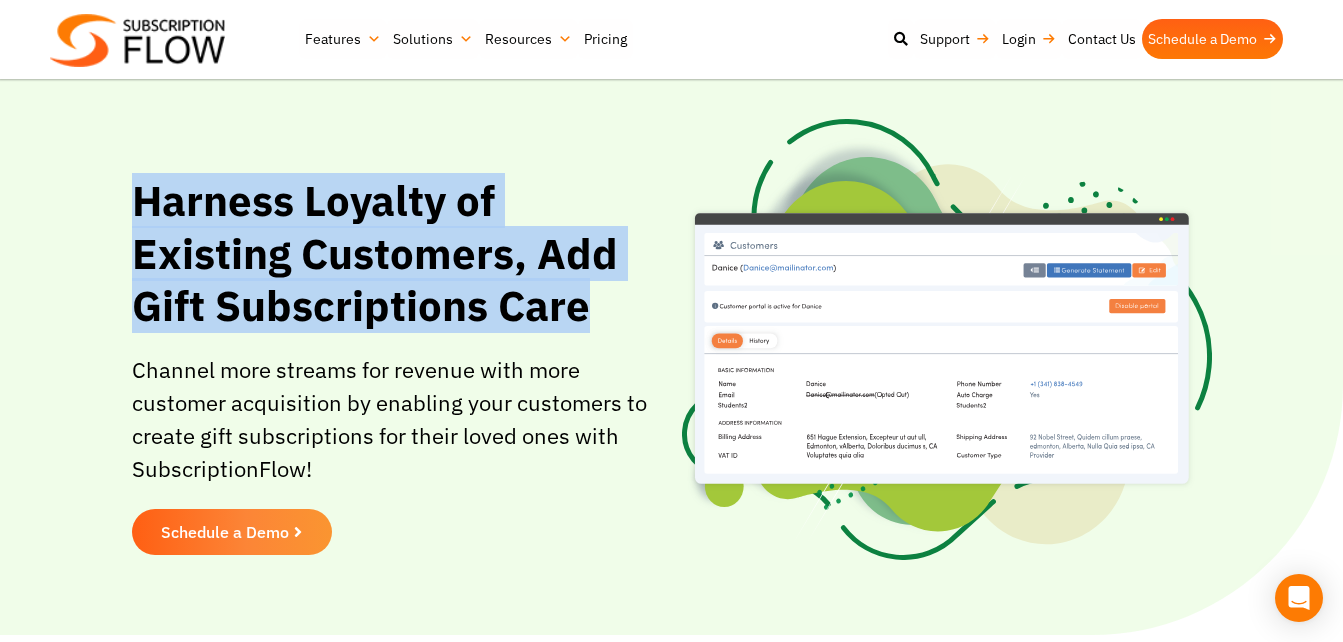 drag, startPoint x: 608, startPoint y: 297, endPoint x: 129, endPoint y: 204, distance: 487.94467 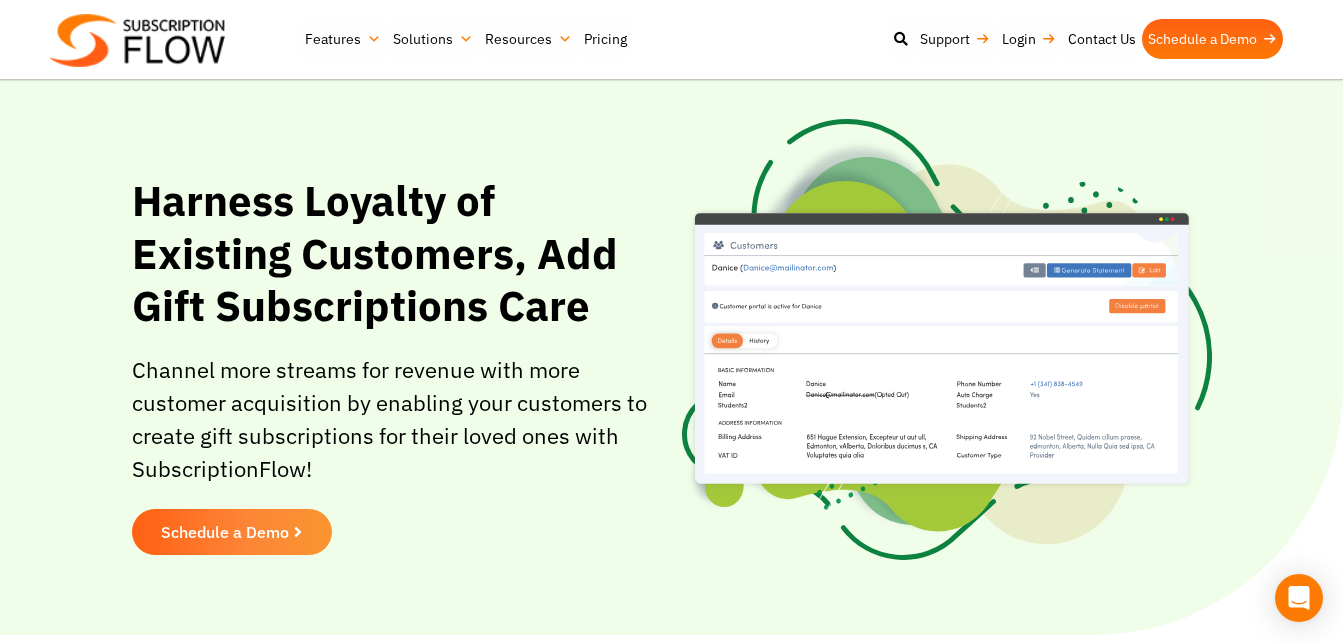 click on "Channel more streams for revenue with more customer acquisition by enabling your customers to create gift subscriptions for their loved ones with SubscriptionFlow!" at bounding box center [397, 426] 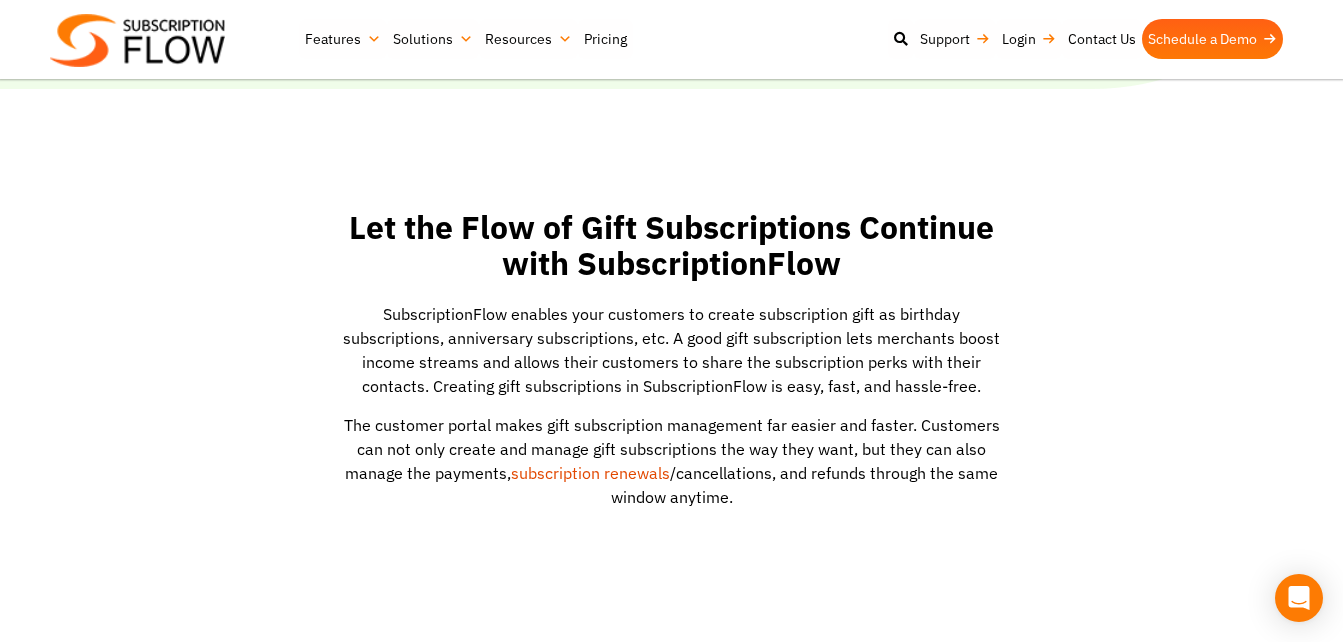 scroll, scrollTop: 555, scrollLeft: 0, axis: vertical 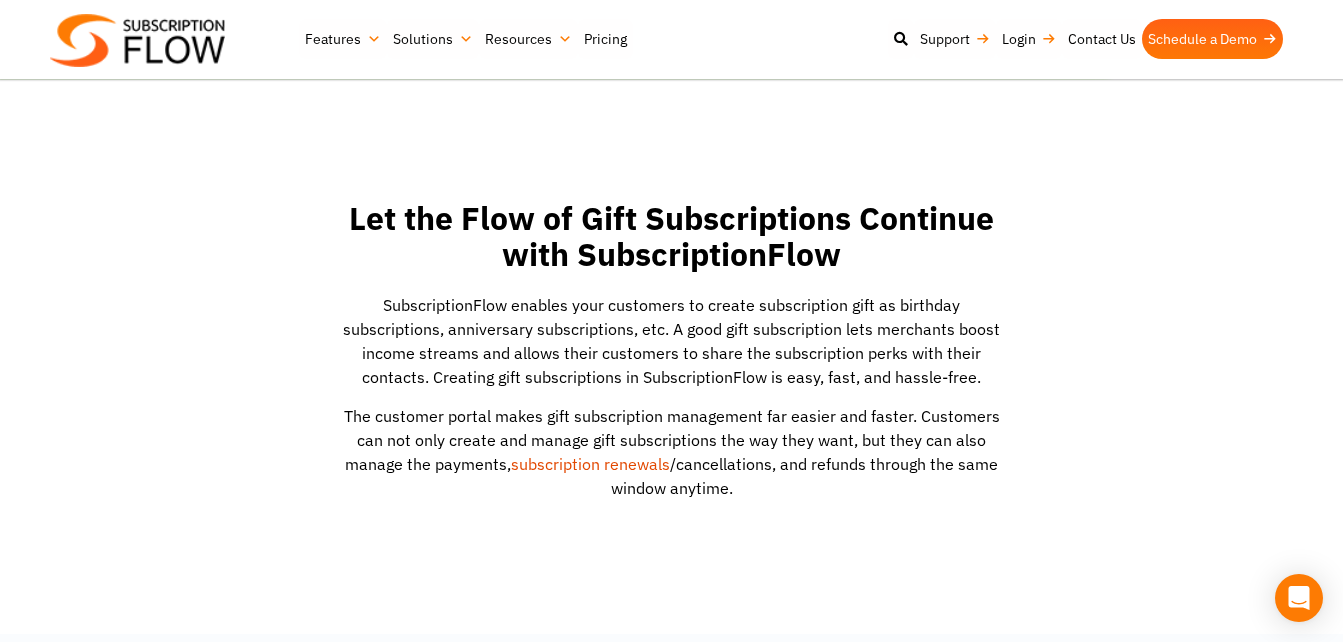 click on "SubscriptionFlow enables your customers to create subscription gift as birthday subscriptions, anniversary subscriptions, etc. A good gift subscription lets merchants boost income streams and allows their customers to share the subscription perks with their contacts. Creating gift subscriptions in SubscriptionFlow is easy, fast, and hassle-free." at bounding box center (672, 341) 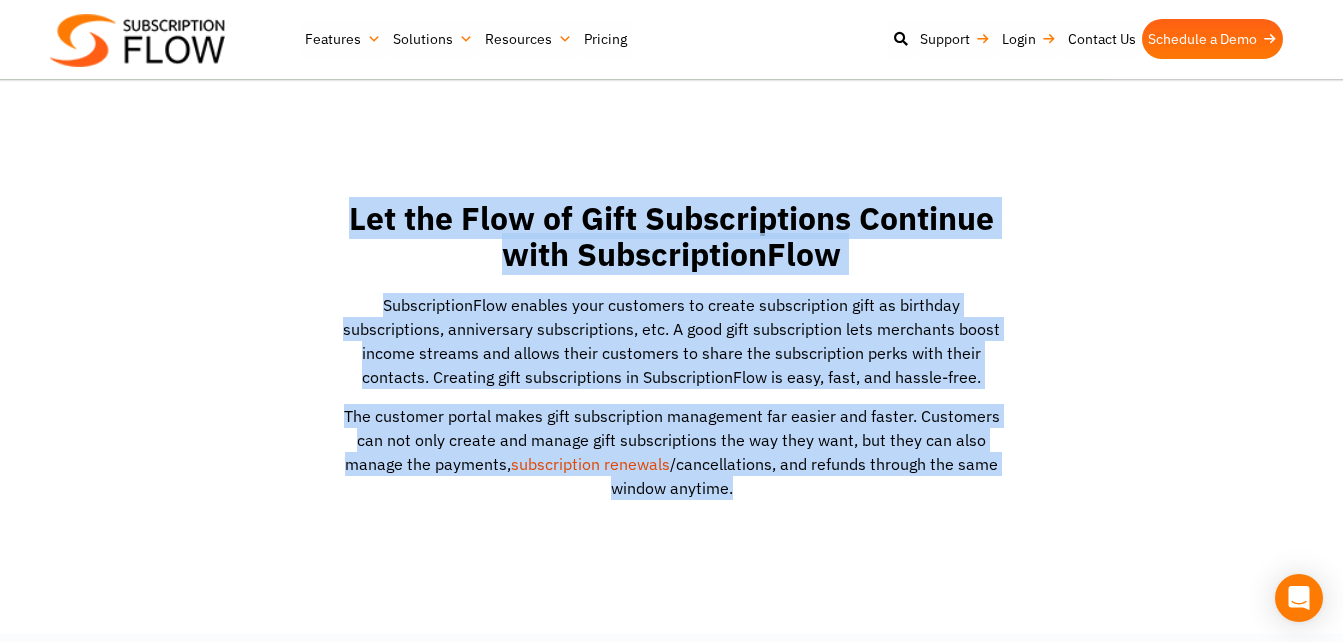 drag, startPoint x: 343, startPoint y: 221, endPoint x: 1017, endPoint y: 479, distance: 721.69244 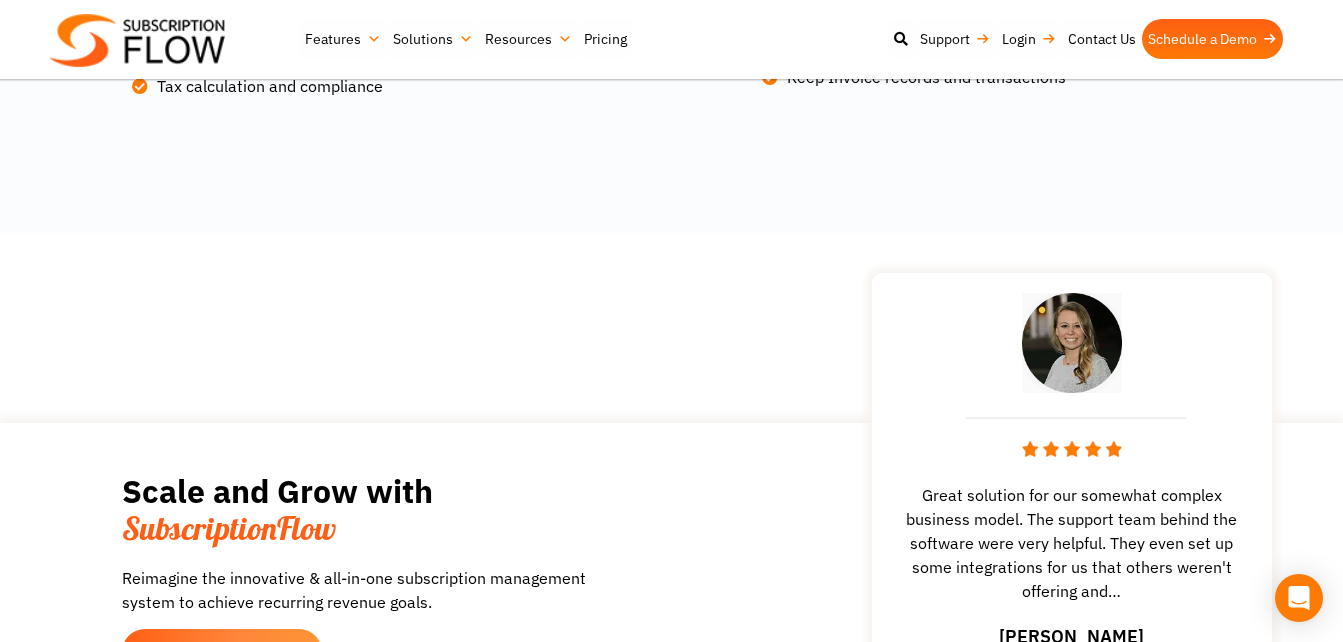 scroll, scrollTop: 3435, scrollLeft: 0, axis: vertical 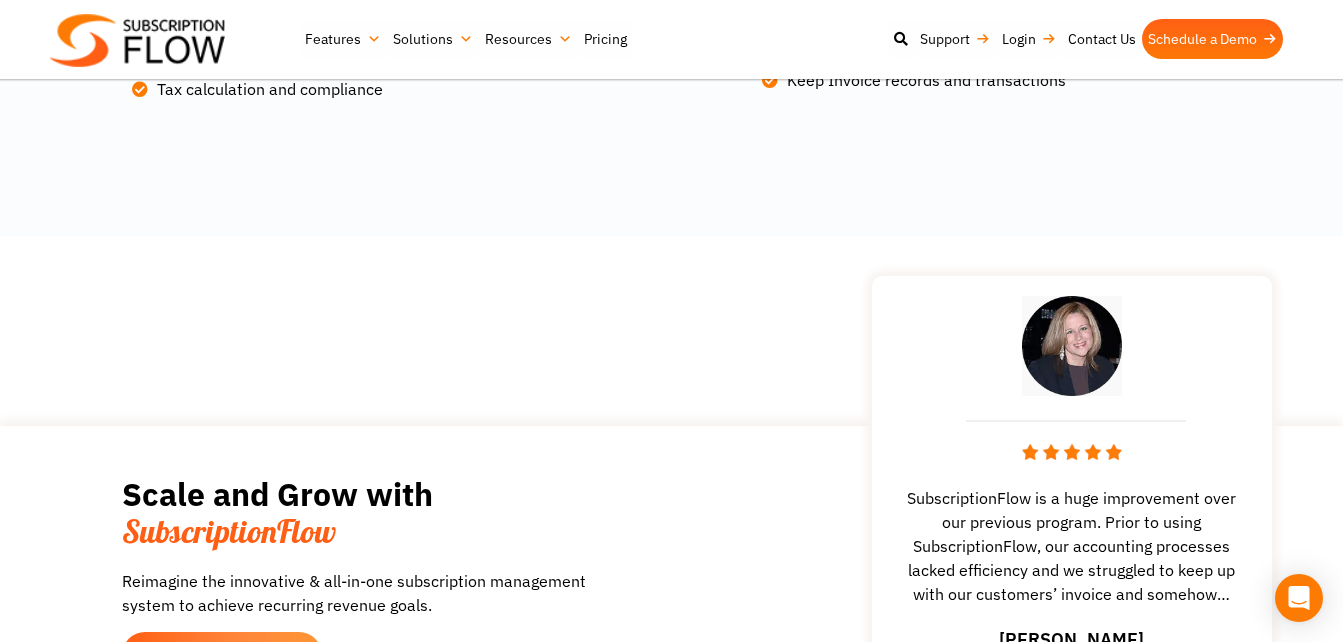 click on "Gift Subscriptions Management with All-in-one Platform - SubscriptionFlow
Personalize your Gift Subscription Orders in SubscriptionFlow SubscriptionFlow enables your customers to make customizations in their gift subscriptions according to their personal preferences such as:
Scheduling the gift order
Sending the gift immediately
Setting terms and conditions
Make multiple gift subscription plans
Charge Gift Subscriptions with Agile Recurring Payment Software  Keep the track of records whilst saving time and resources for payment processing required for the gift subscriptions.
Payment period forecasts and predictions" at bounding box center [671, -390] 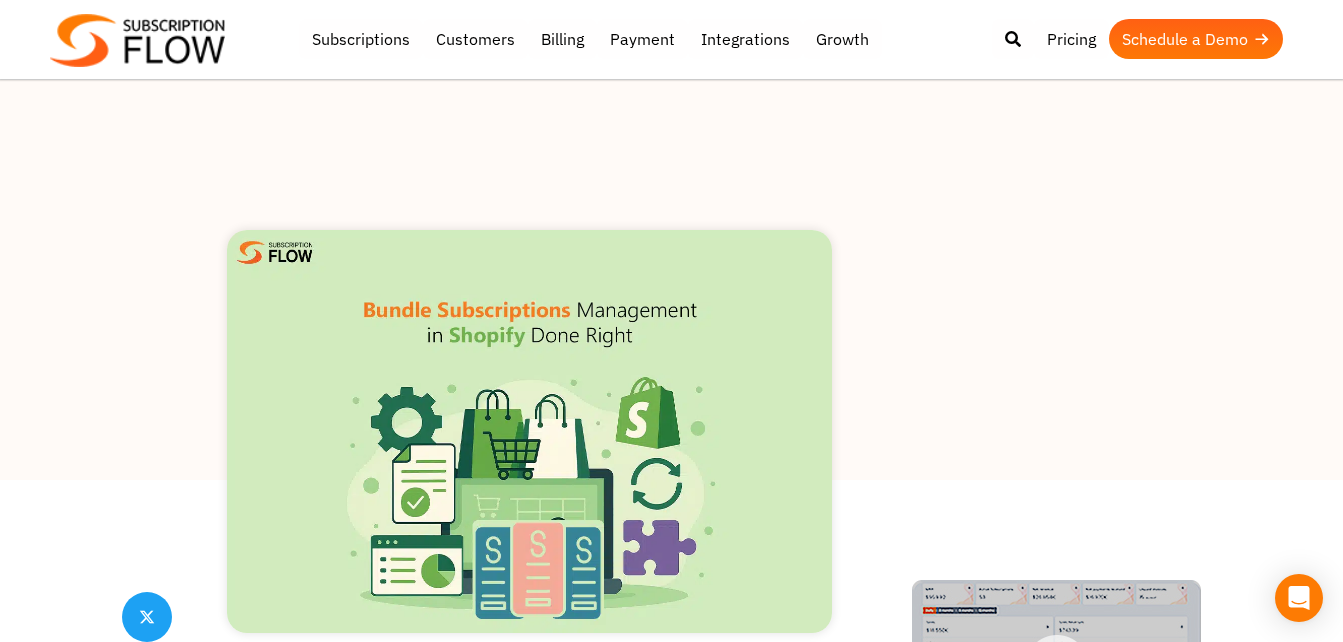scroll, scrollTop: 0, scrollLeft: 0, axis: both 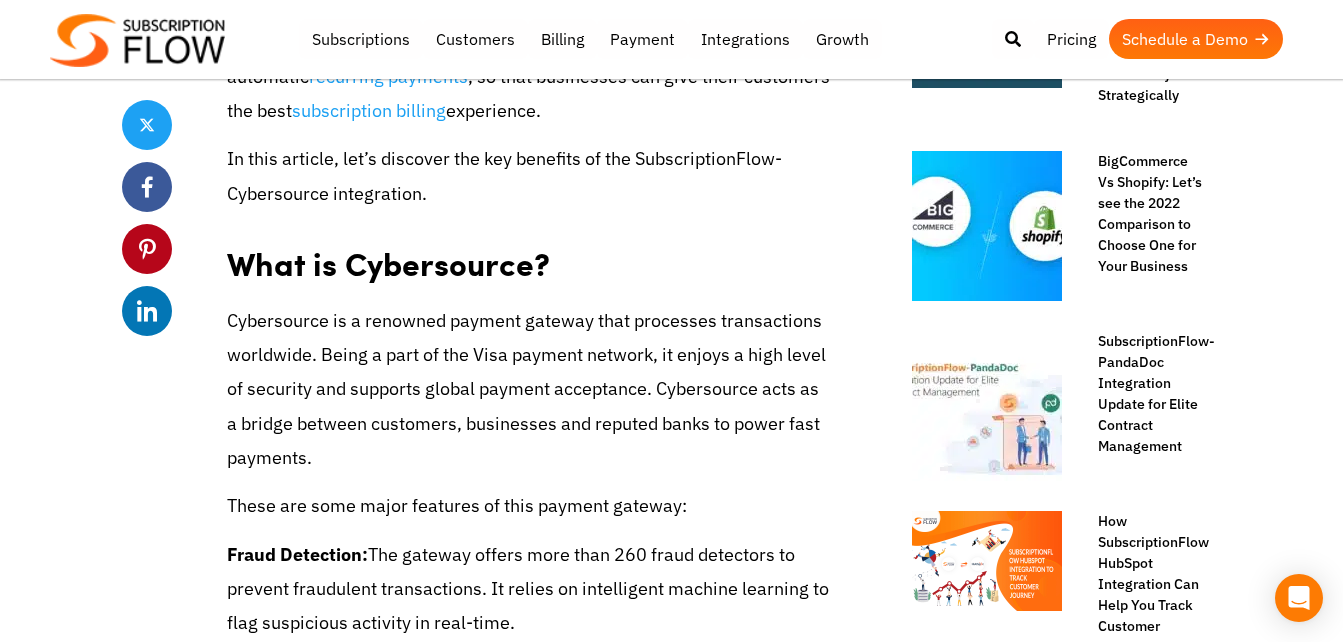 click on "Cybersource is a renowned payment gateway that processes transactions worldwide. Being a part of the Visa payment network, it enjoys a high level of security and supports global payment acceptance. Cybersource acts as a bridge between customers, businesses and reputed banks to power fast payments." at bounding box center (529, 389) 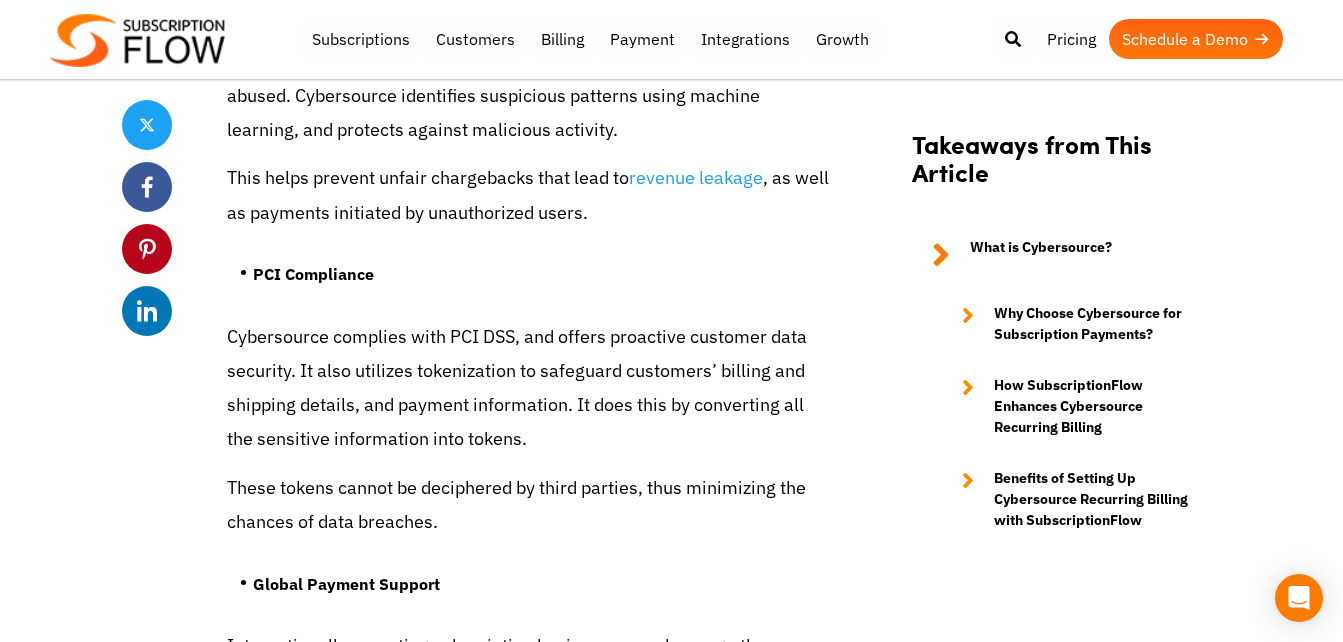 scroll, scrollTop: 3327, scrollLeft: 0, axis: vertical 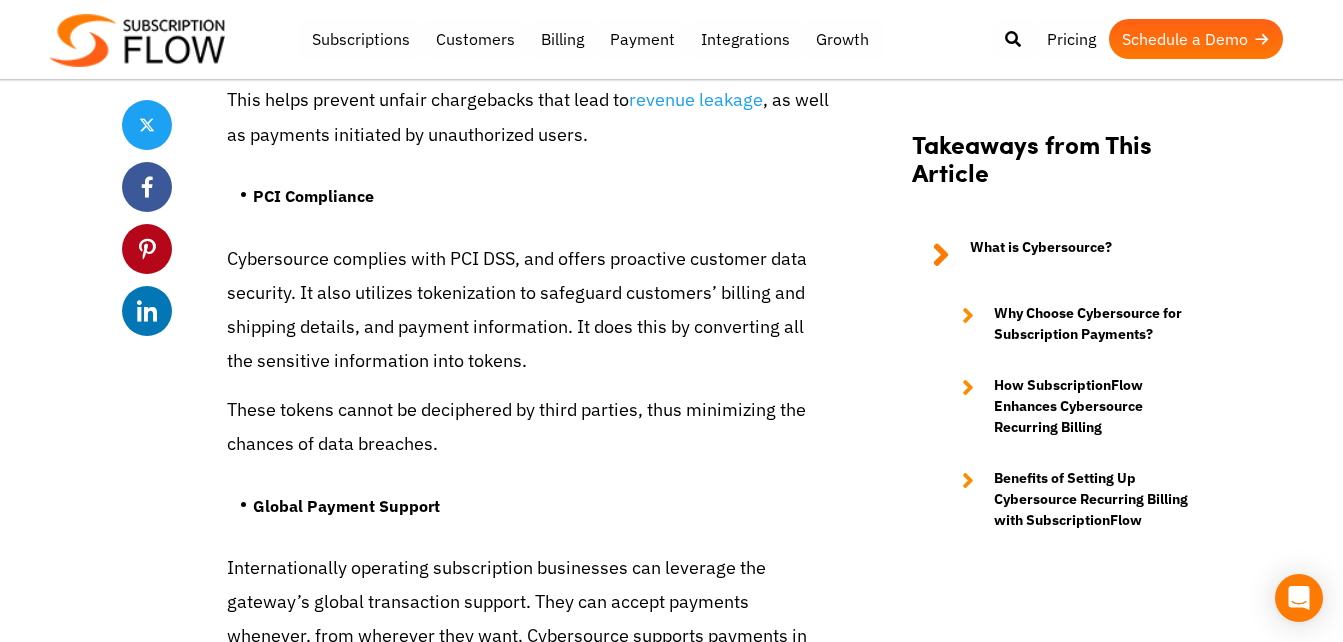 click on "Global Payment Support" at bounding box center [542, 511] 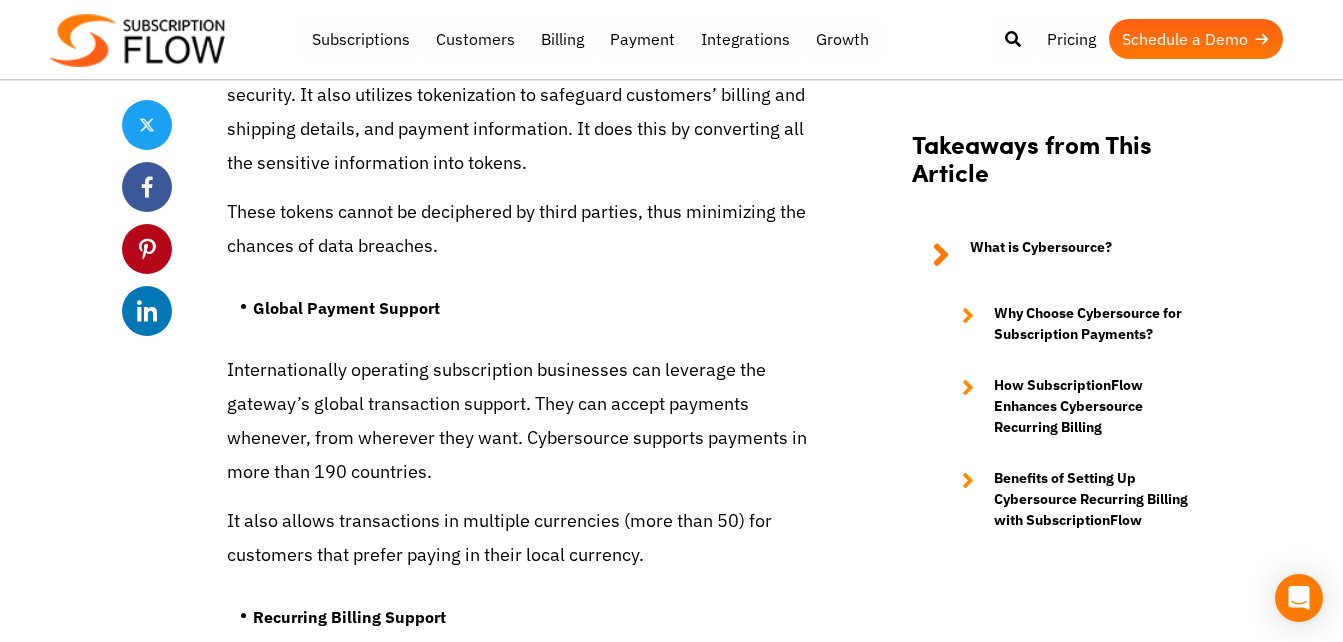 scroll, scrollTop: 3527, scrollLeft: 0, axis: vertical 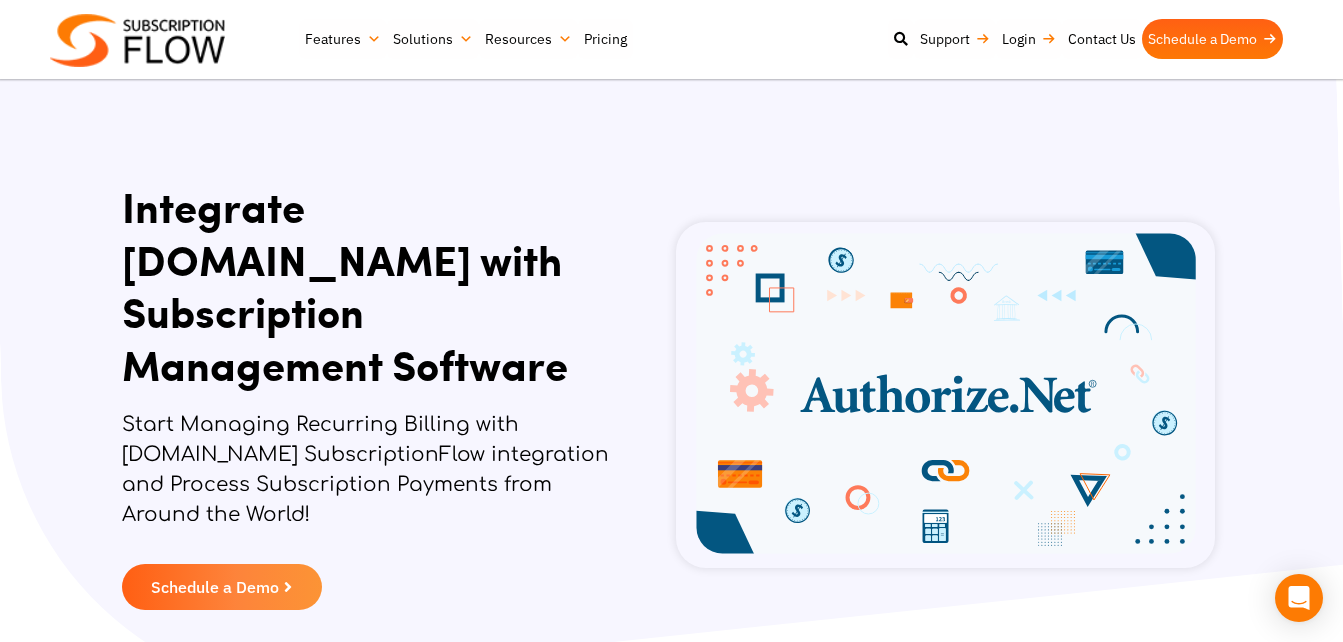 click on "Integrate Authorize.Net with Subscription Management Software
Start Managing Recurring Billing with Authorize.Net SubscriptionFlow integration and Process Subscription Payments from Around the World!
Request a free Trial
Schedule a Demo" at bounding box center [671, 395] 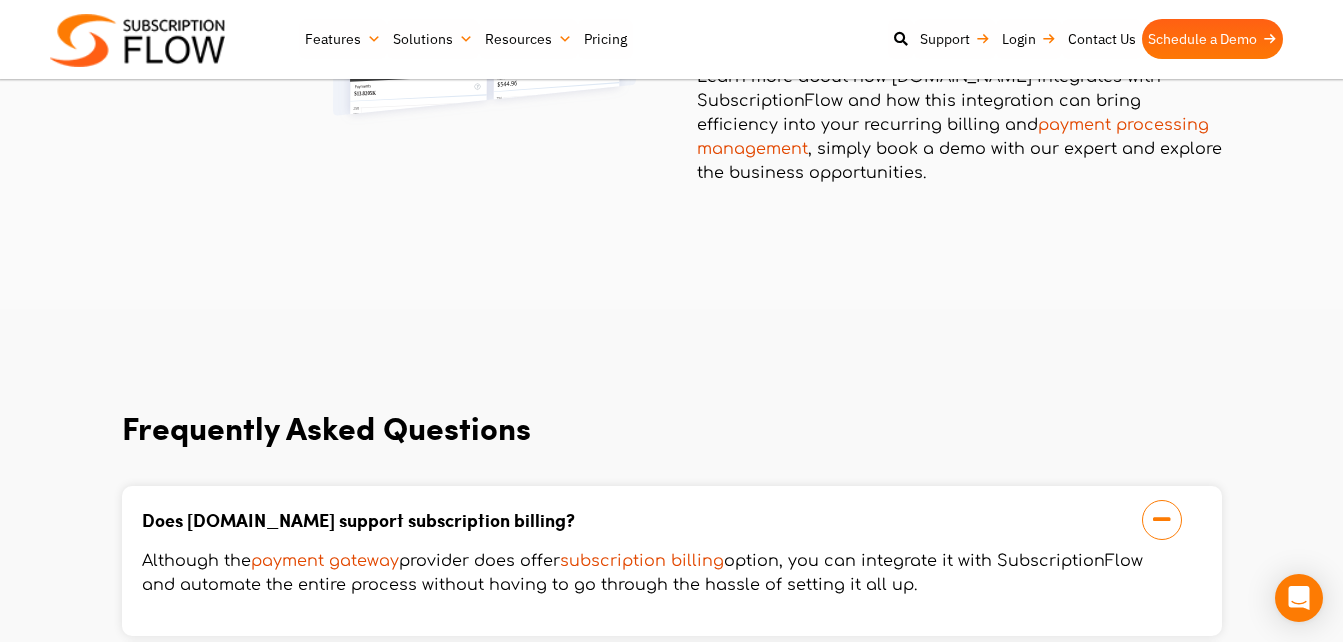 scroll, scrollTop: 2974, scrollLeft: 0, axis: vertical 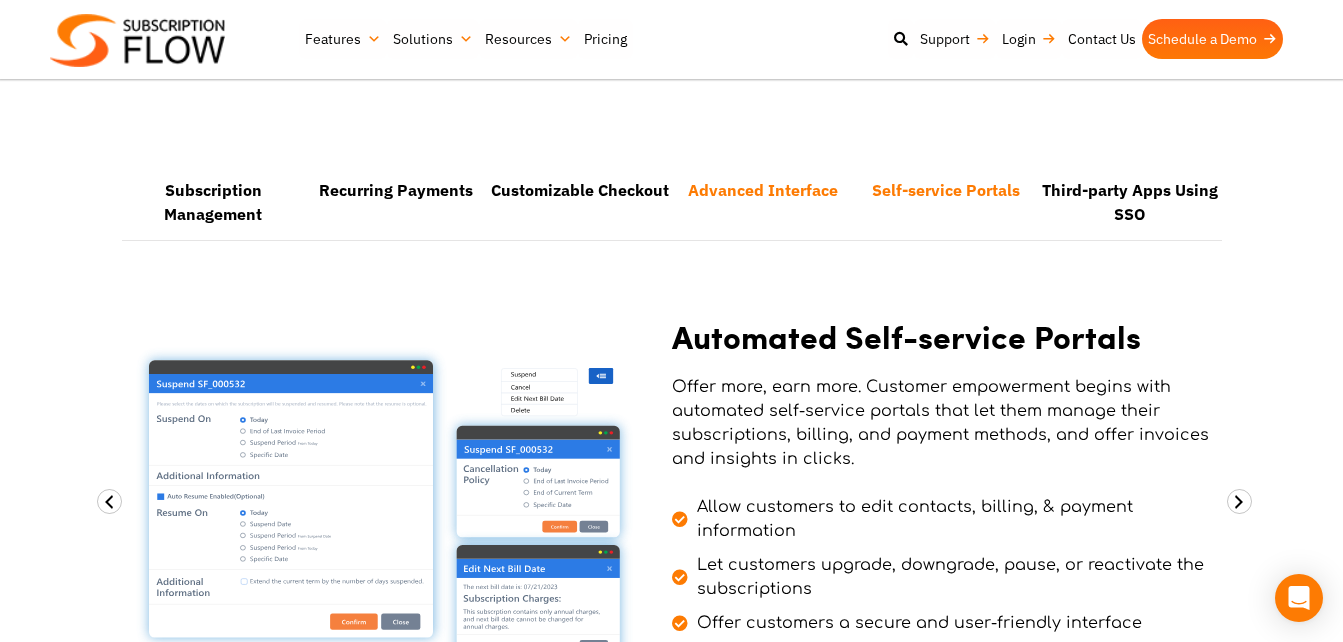 click on "Advanced Interface" at bounding box center [762, 202] 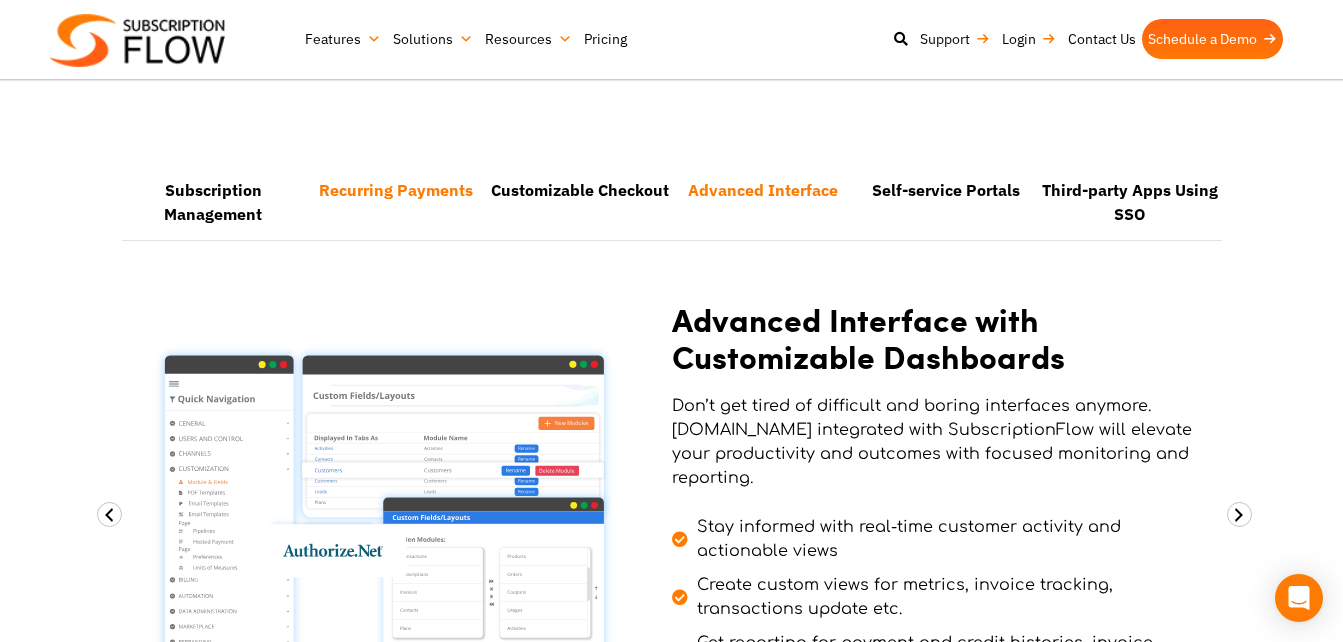 click on "Recurring Payments" at bounding box center [396, 202] 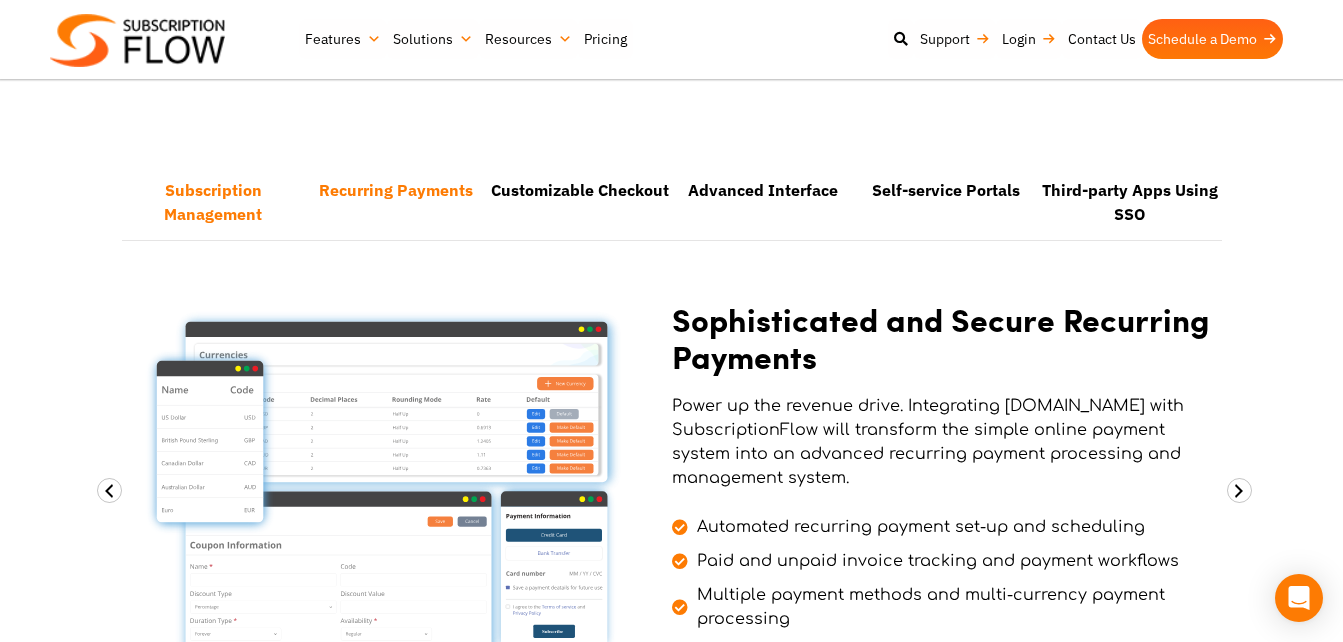 click on "Subscription Management" at bounding box center (213, 202) 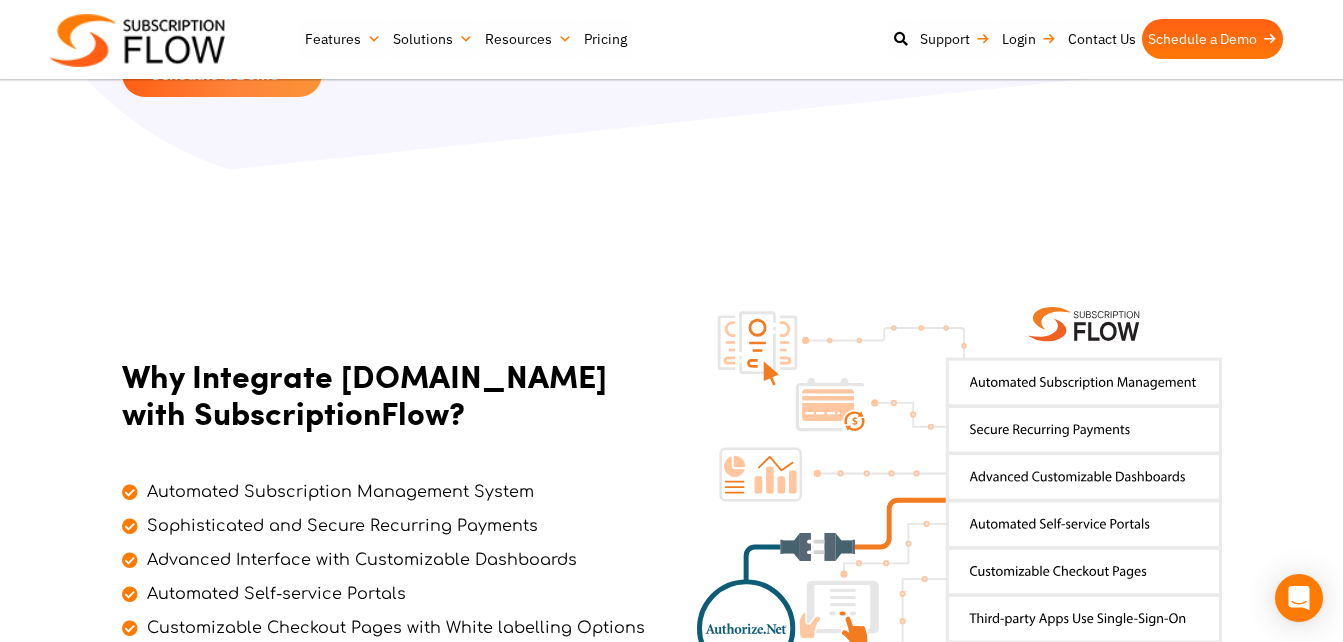 scroll, scrollTop: 482, scrollLeft: 0, axis: vertical 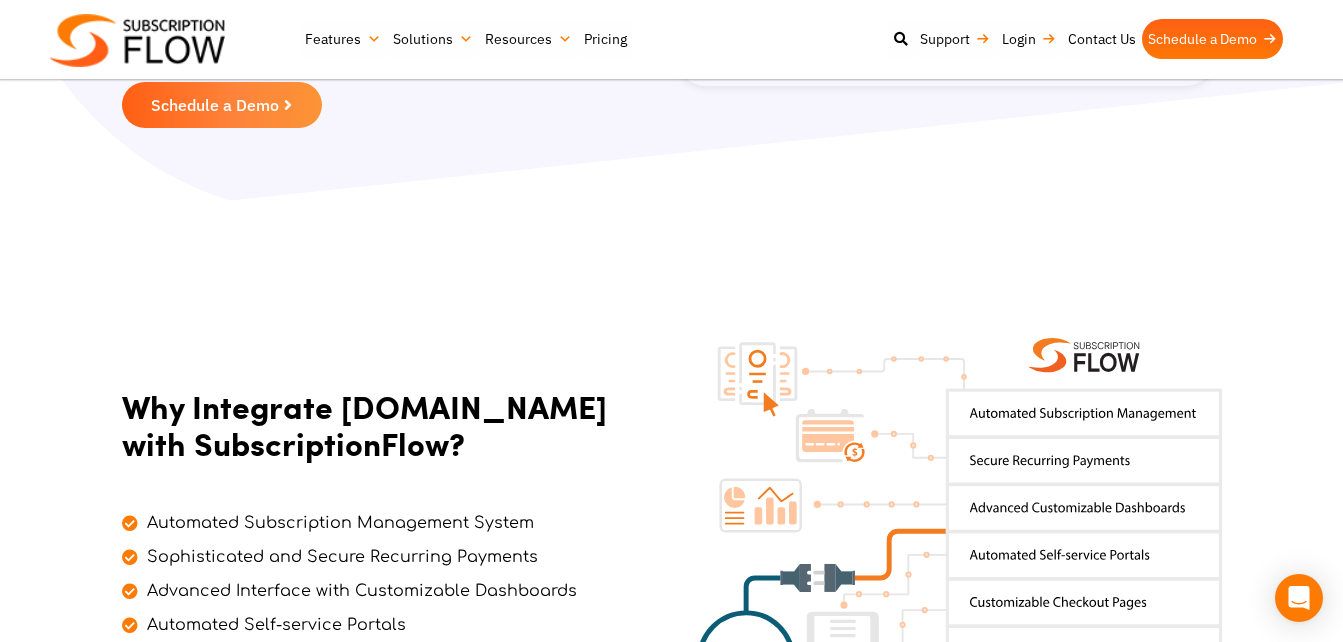 click on "Sophisticated and Secure Recurring Payments" at bounding box center (340, 557) 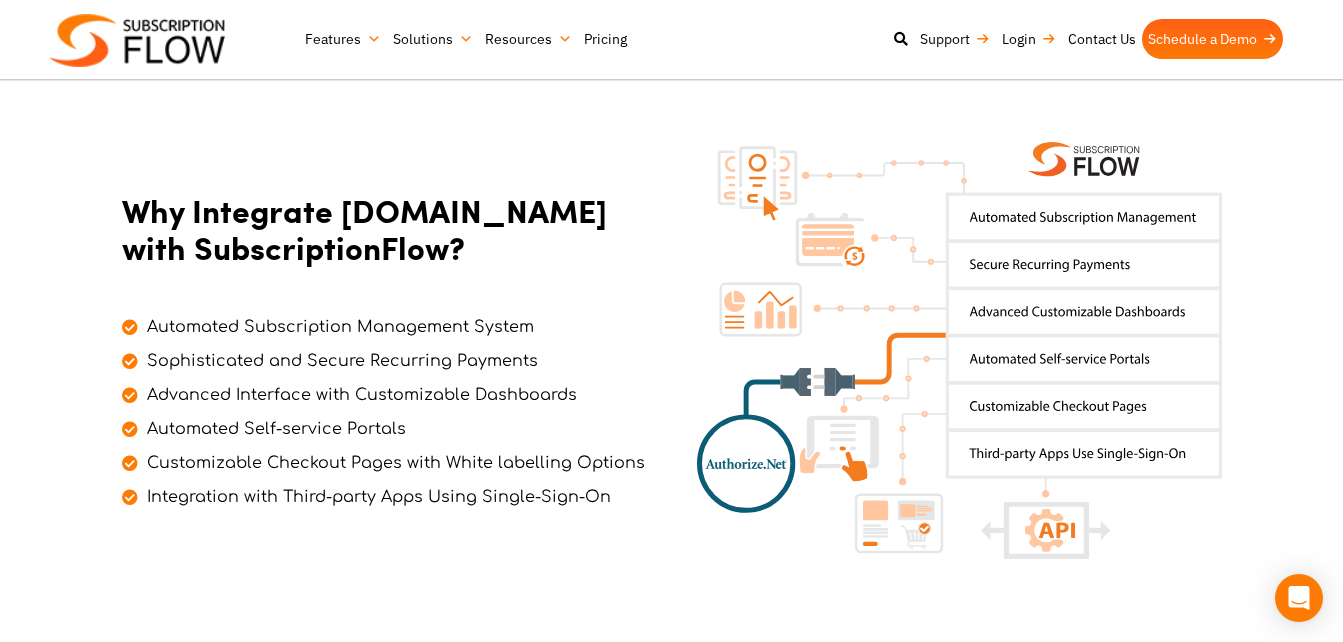 scroll, scrollTop: 682, scrollLeft: 0, axis: vertical 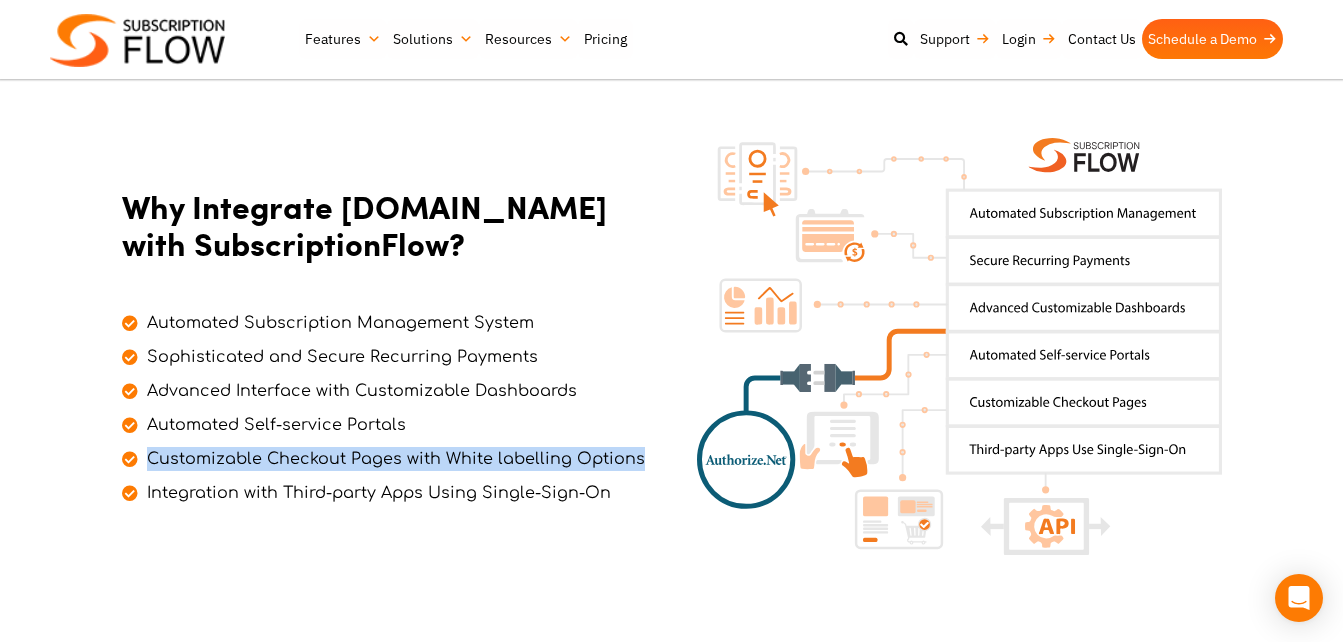 drag, startPoint x: 636, startPoint y: 411, endPoint x: 148, endPoint y: 398, distance: 488.17313 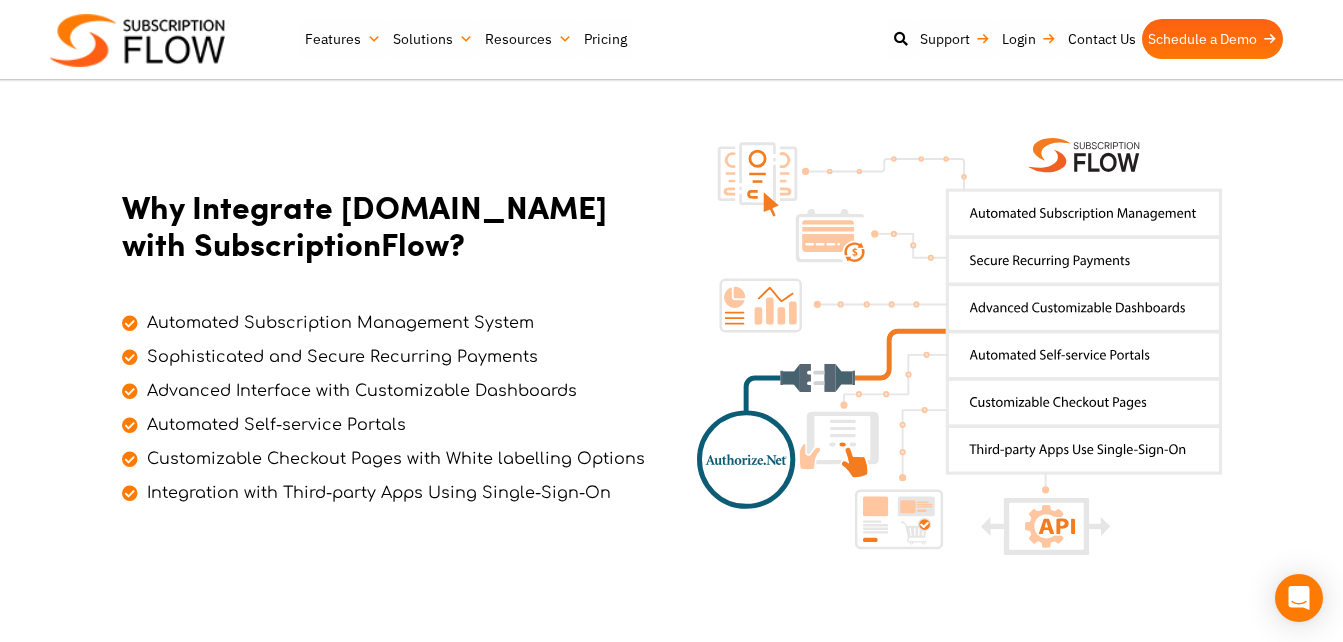 click on "Why Integrate Authorize.Net with SubscriptionFlow?
Automated Subscription Management System
Sophisticated and Secure Recurring Payments
Advanced Interface with Customizable Dashboards
Automated Self-service Portals
Customizable Checkout Pages with White labelling Options
Integration with Third-party Apps Using Single-Sign-On" at bounding box center (671, 346) 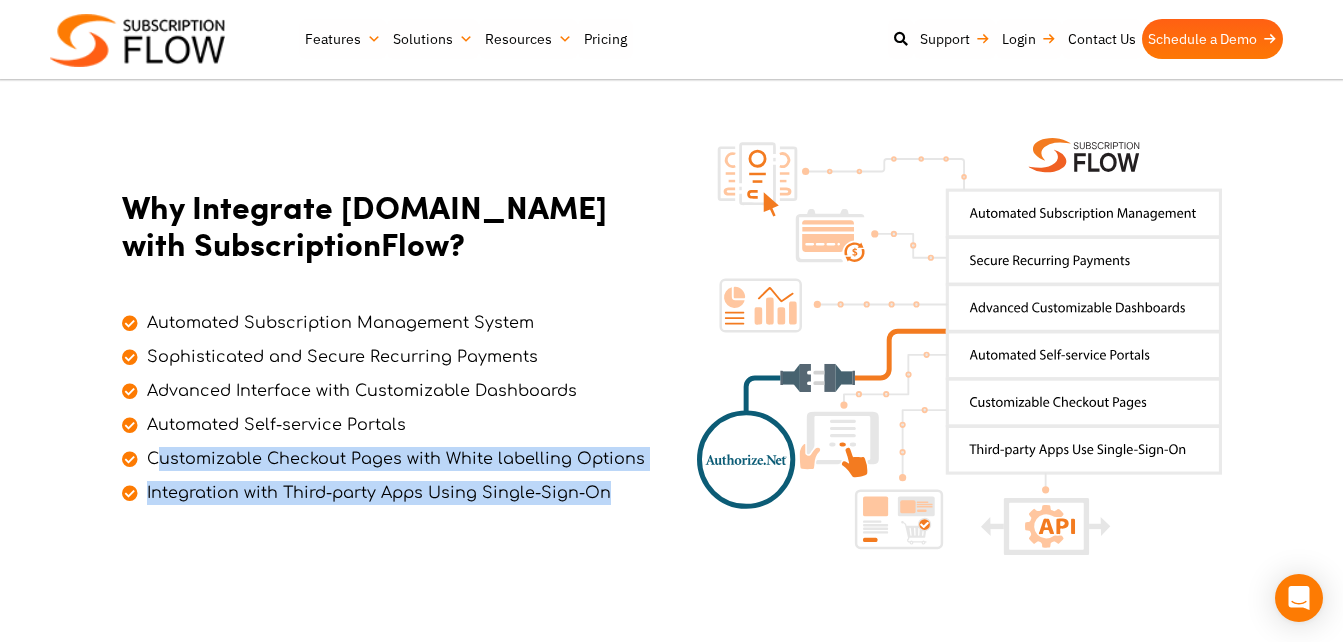 drag, startPoint x: 612, startPoint y: 445, endPoint x: 153, endPoint y: 410, distance: 460.3325 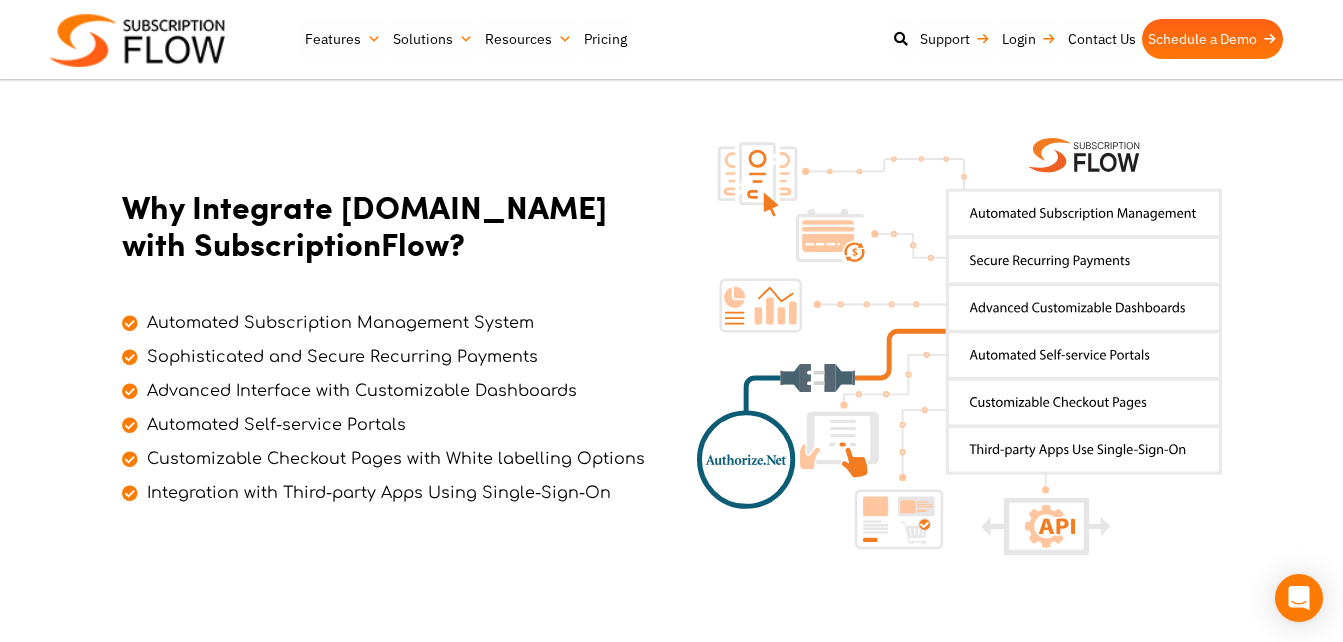 click on "Automated Self-service Portals" at bounding box center (384, 420) 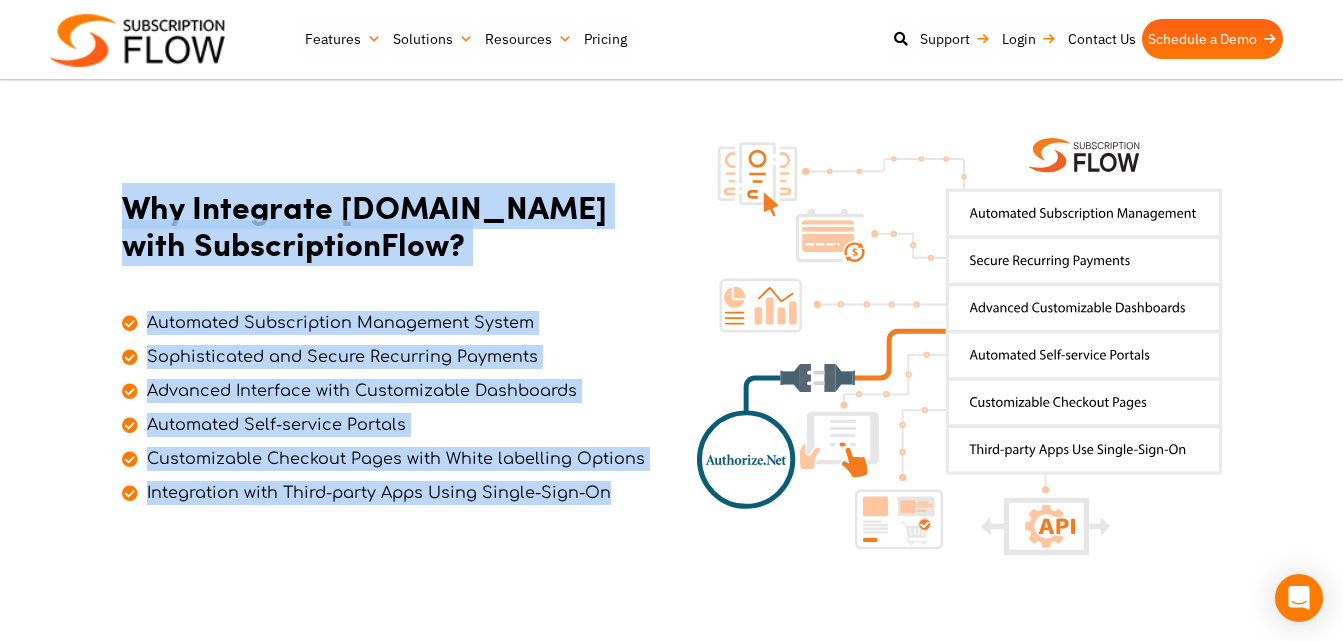 drag, startPoint x: 606, startPoint y: 440, endPoint x: 108, endPoint y: 156, distance: 573.28876 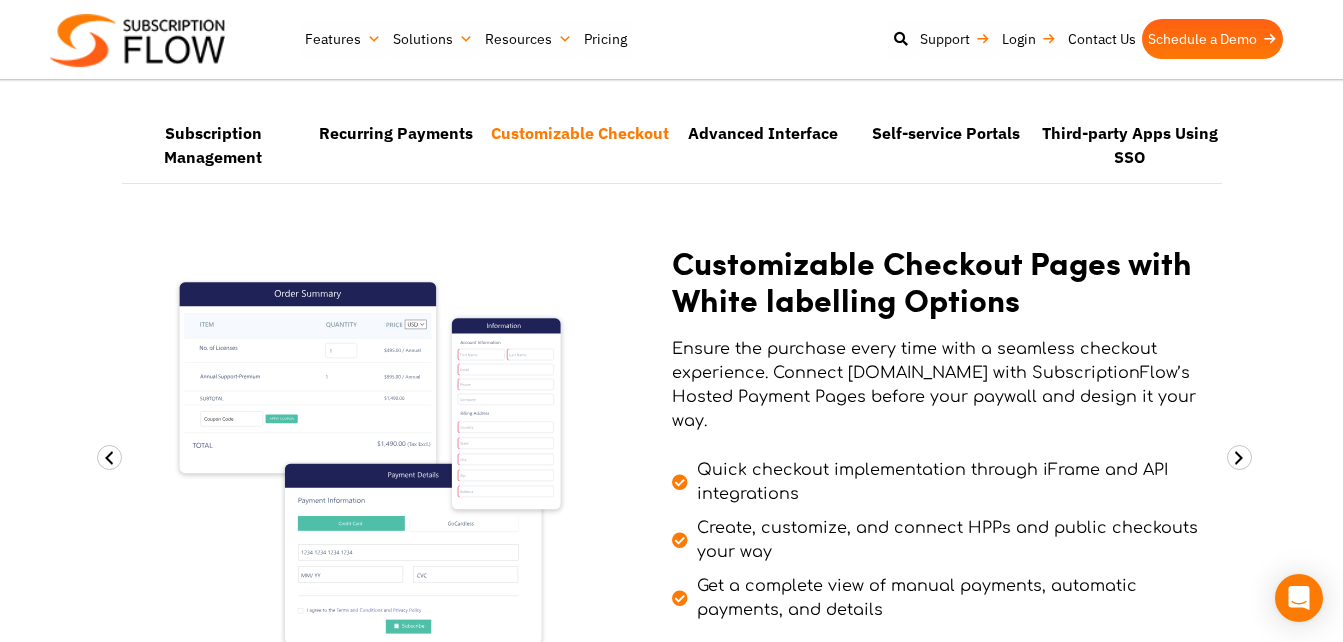 scroll, scrollTop: 1210, scrollLeft: 0, axis: vertical 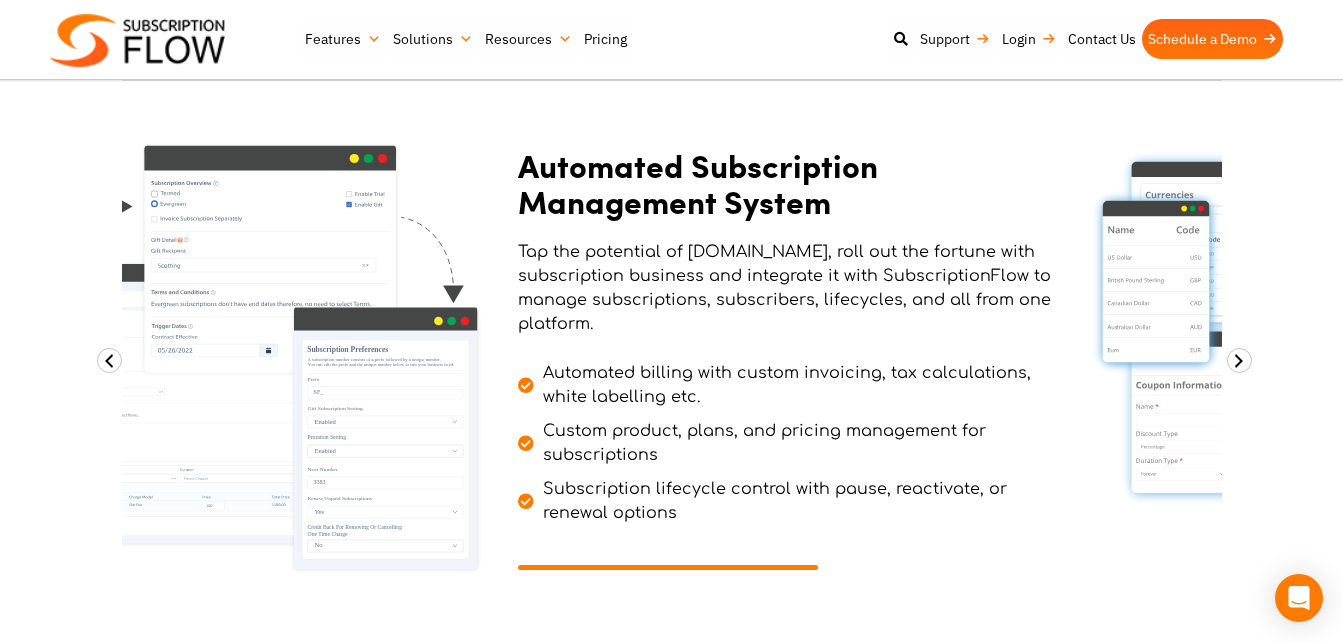 drag, startPoint x: 844, startPoint y: 466, endPoint x: 687, endPoint y: 205, distance: 304.5817 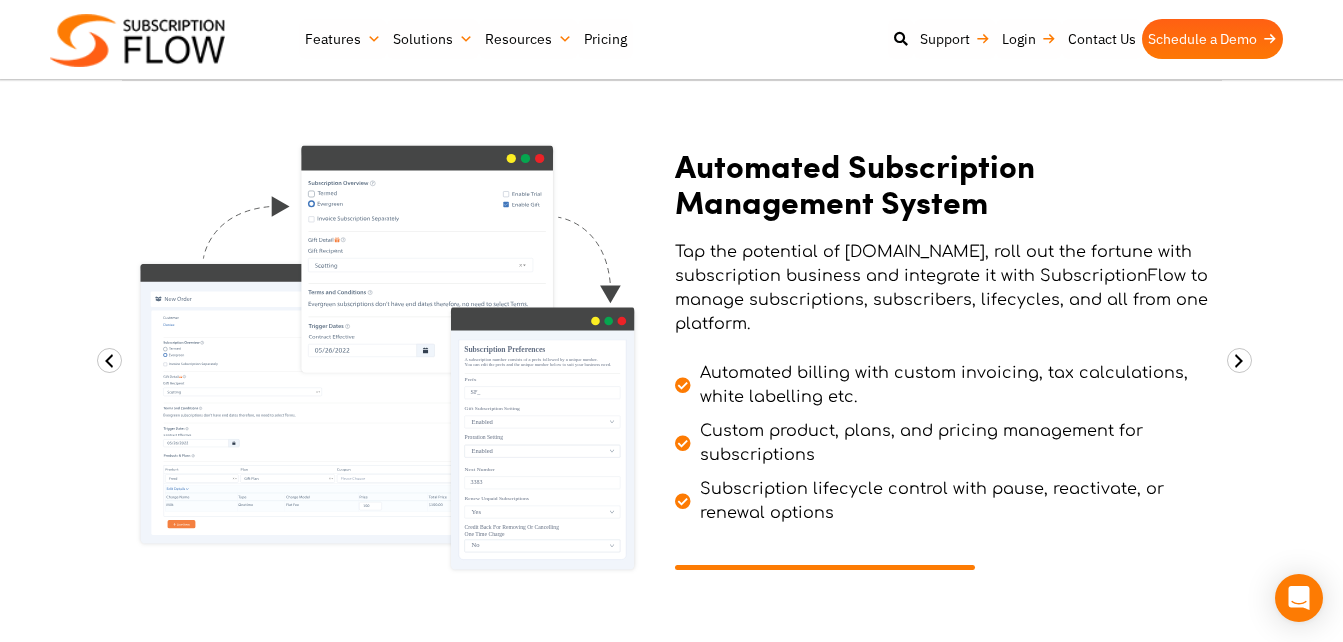 drag, startPoint x: 668, startPoint y: 115, endPoint x: 762, endPoint y: 289, distance: 197.76755 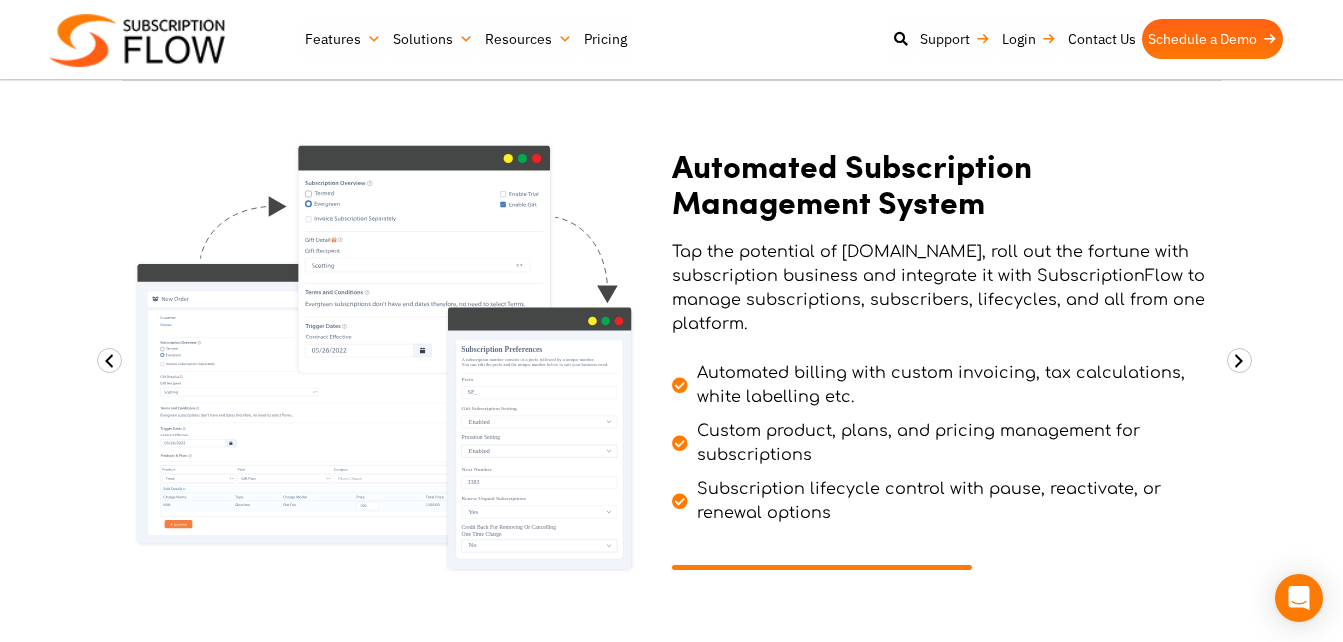 click on "Automated Subscription Management System
Tap the potential of Authorize.Net, roll out the fortune with subscription business and integrate it with SubscriptionFlow to manage subscriptions, subscribers, lifecycles, and all from one platform.
Automated billing with custom invoicing, tax calculations, white labelling etc.
Custom product, plans, and pricing management for subscriptions
Subscription lifecycle control with pause, reactivate, or renewal options" at bounding box center [672, 358] 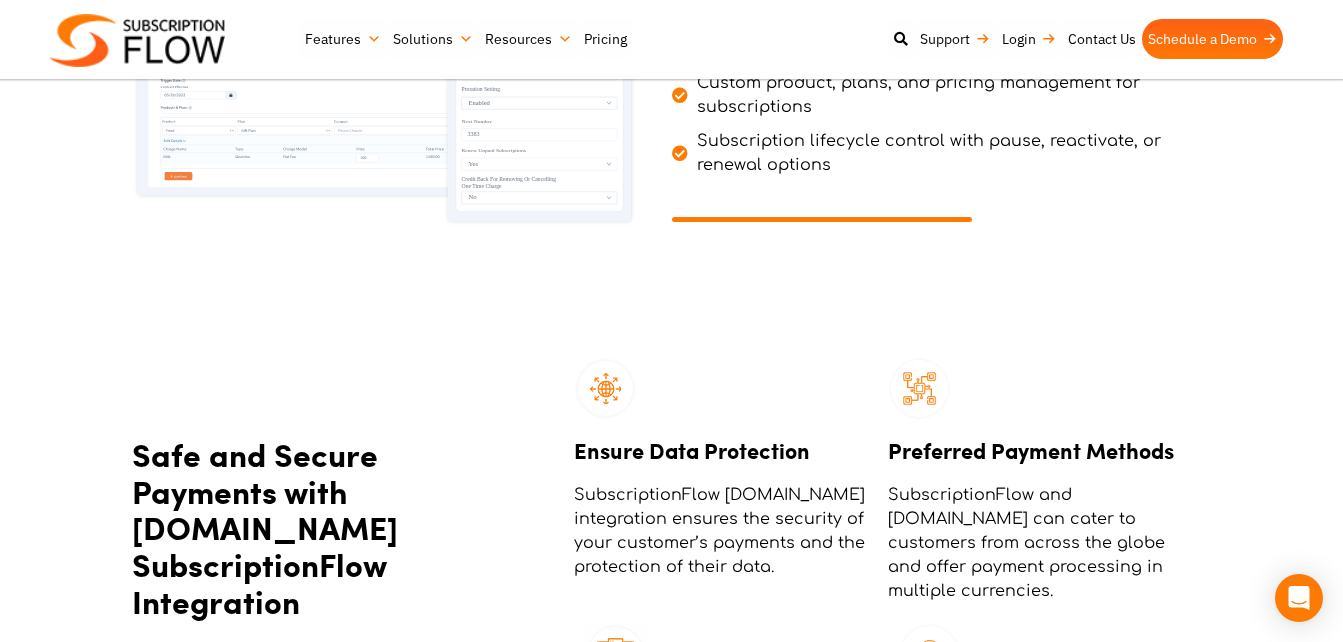 scroll, scrollTop: 1621, scrollLeft: 0, axis: vertical 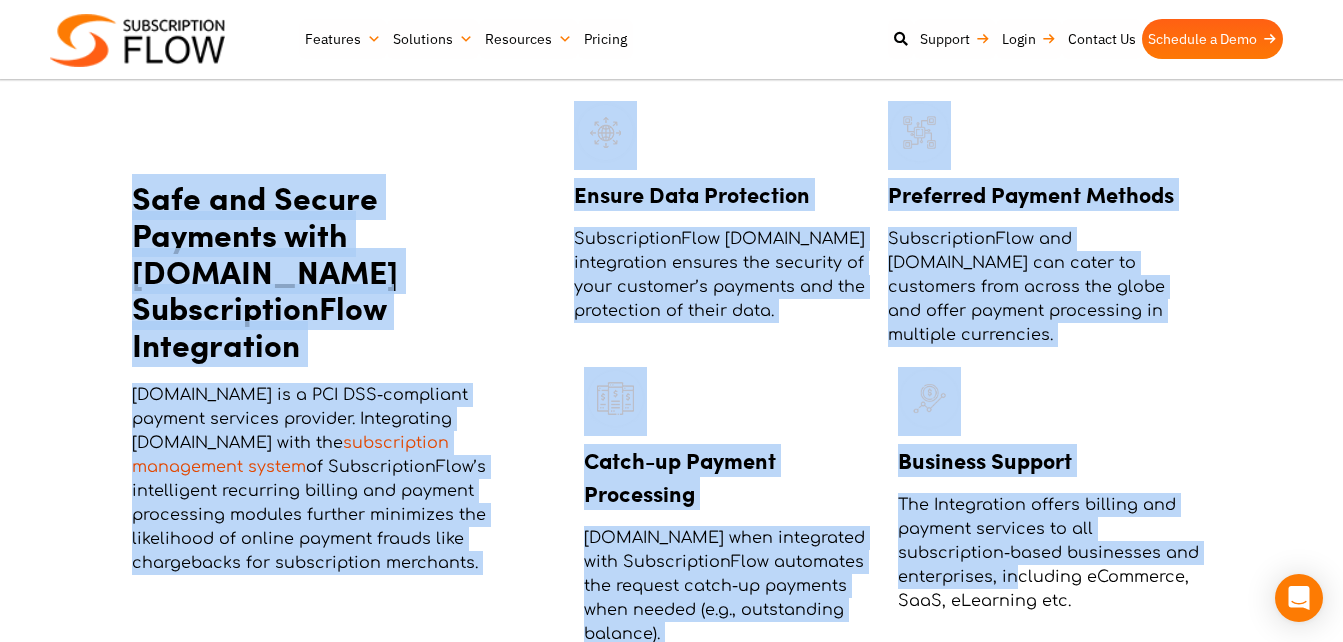 drag, startPoint x: 133, startPoint y: 124, endPoint x: 1032, endPoint y: 511, distance: 978.7594 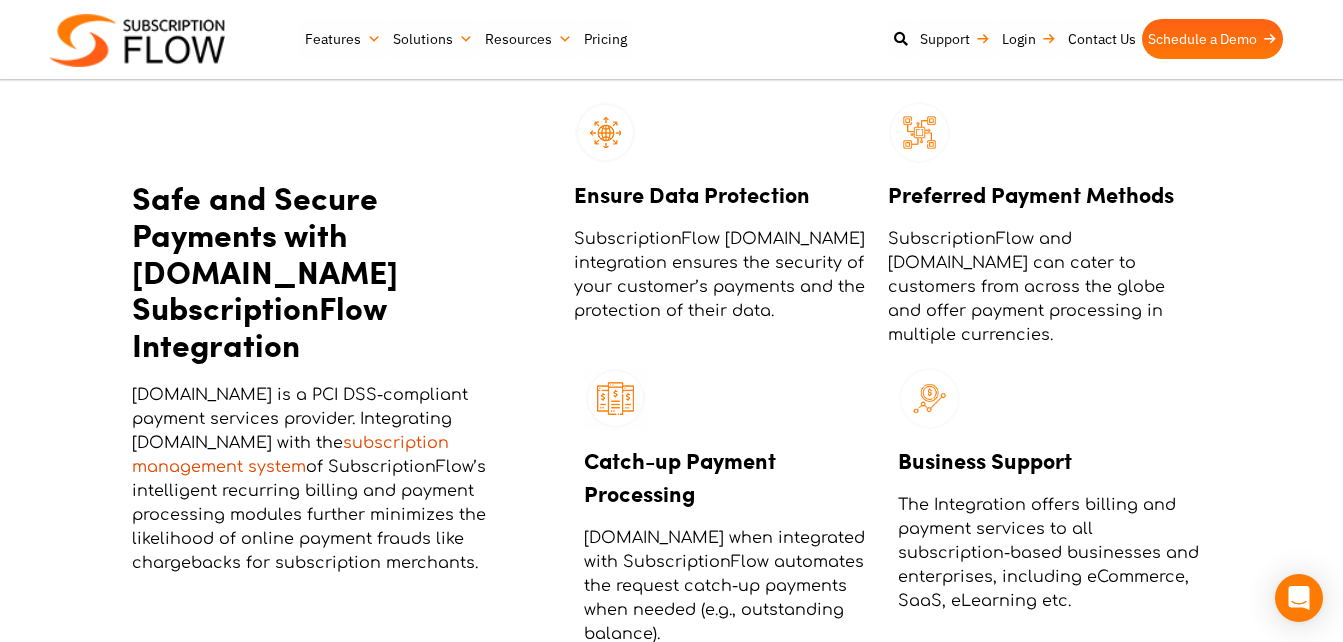 drag, startPoint x: 1032, startPoint y: 511, endPoint x: 1078, endPoint y: 543, distance: 56.0357 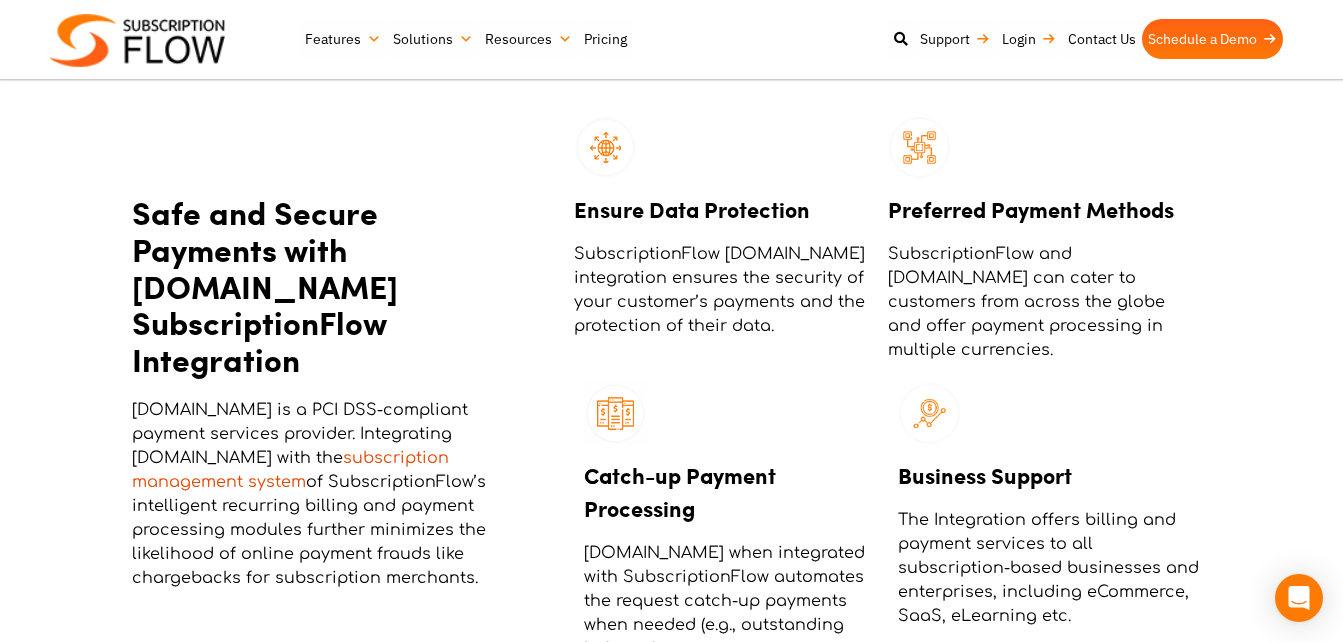 scroll, scrollTop: 1843, scrollLeft: 0, axis: vertical 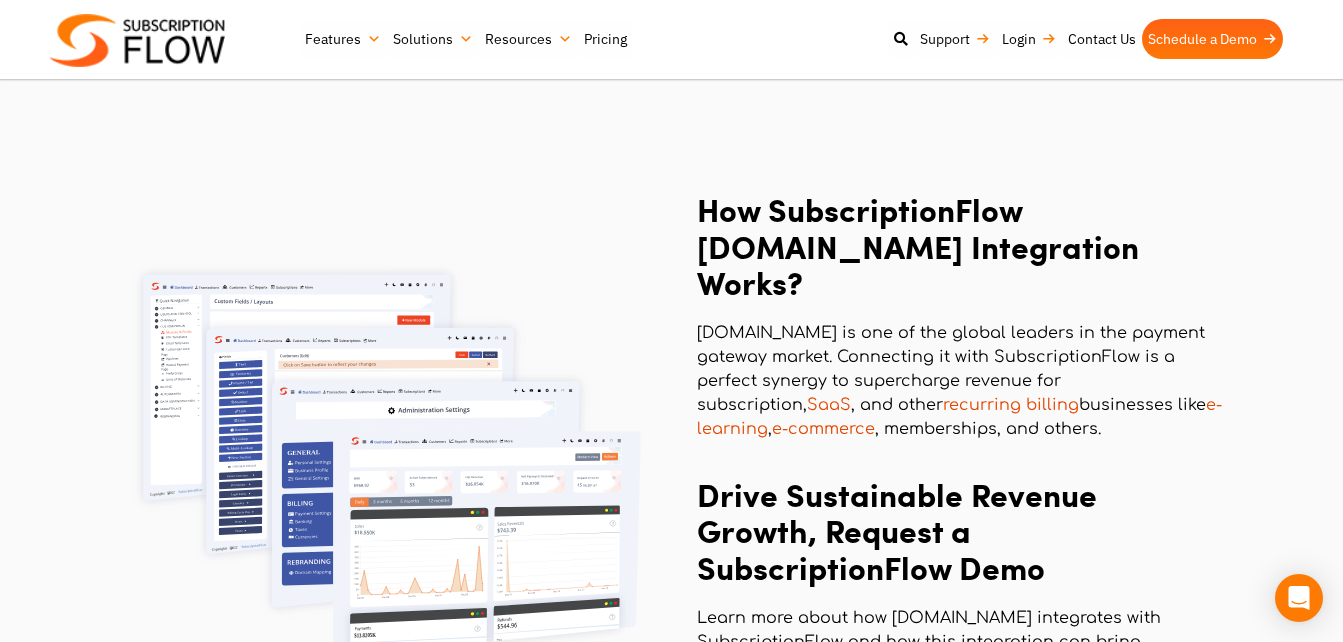 click on "How SubscriptionFlow Authorize.Net Integration Works?
Authorize.Net is one of the global leaders in the payment gateway market. Connecting it with SubscriptionFlow is a perfect synergy to supercharge revenue for subscription,  SaaS , and other  recurring billing  businesses like  e-learning ,  e-commerce , memberships, and others.
Drive Sustainable Revenue Growth, Request a SubscriptionFlow Demo
Learn more about how Authorize.Net integrates with SubscriptionFlow and how this integration can bring efficiency into your recurring billing and  payment processing management , simply book a demo with our expert and explore the business opportunities." at bounding box center (672, 466) 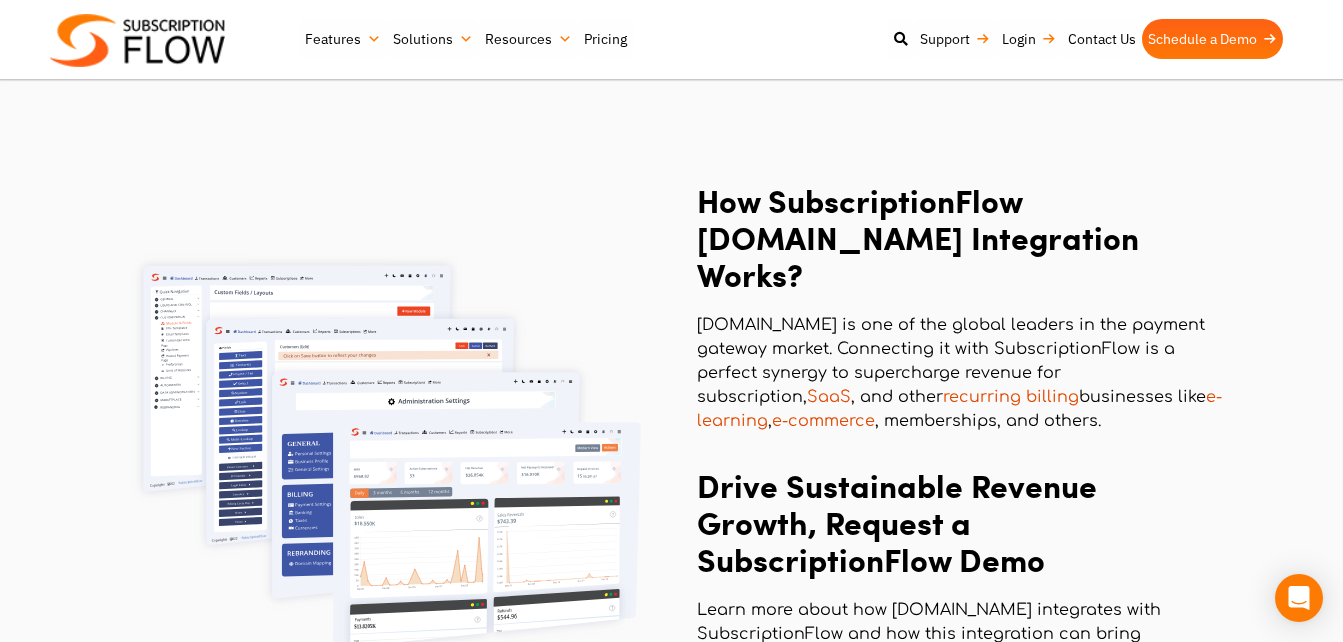 scroll, scrollTop: 2511, scrollLeft: 0, axis: vertical 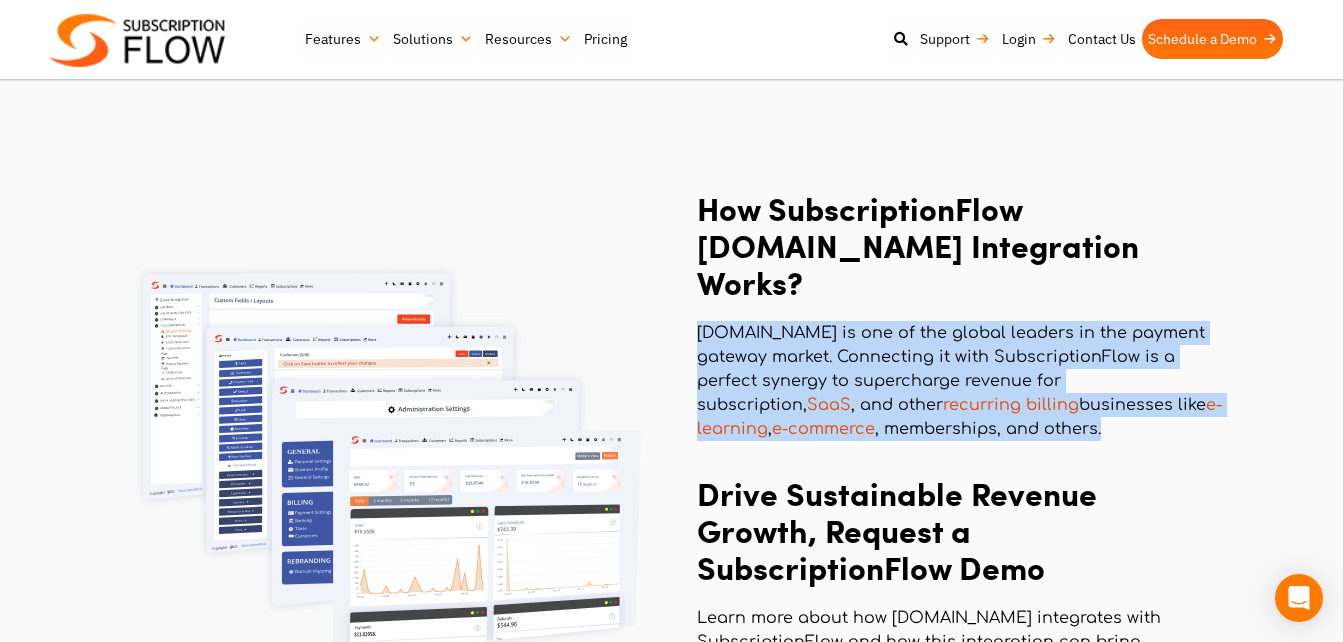 drag, startPoint x: 1009, startPoint y: 298, endPoint x: 686, endPoint y: 202, distance: 336.9644 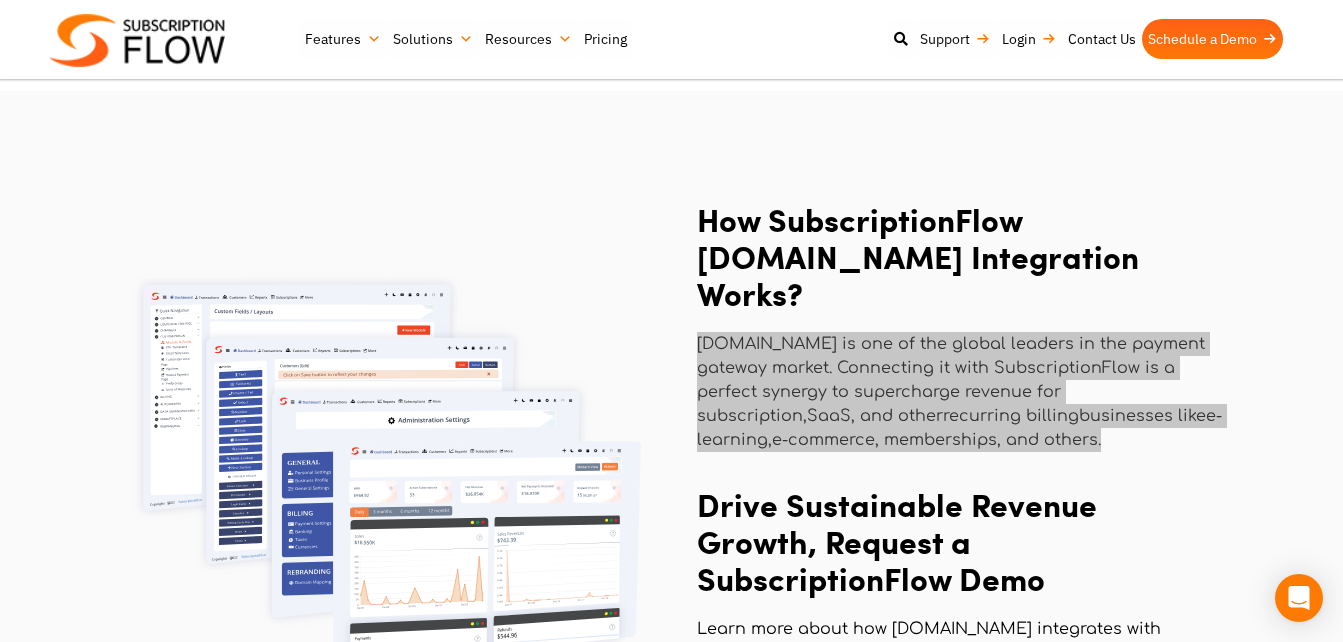 scroll, scrollTop: 2499, scrollLeft: 0, axis: vertical 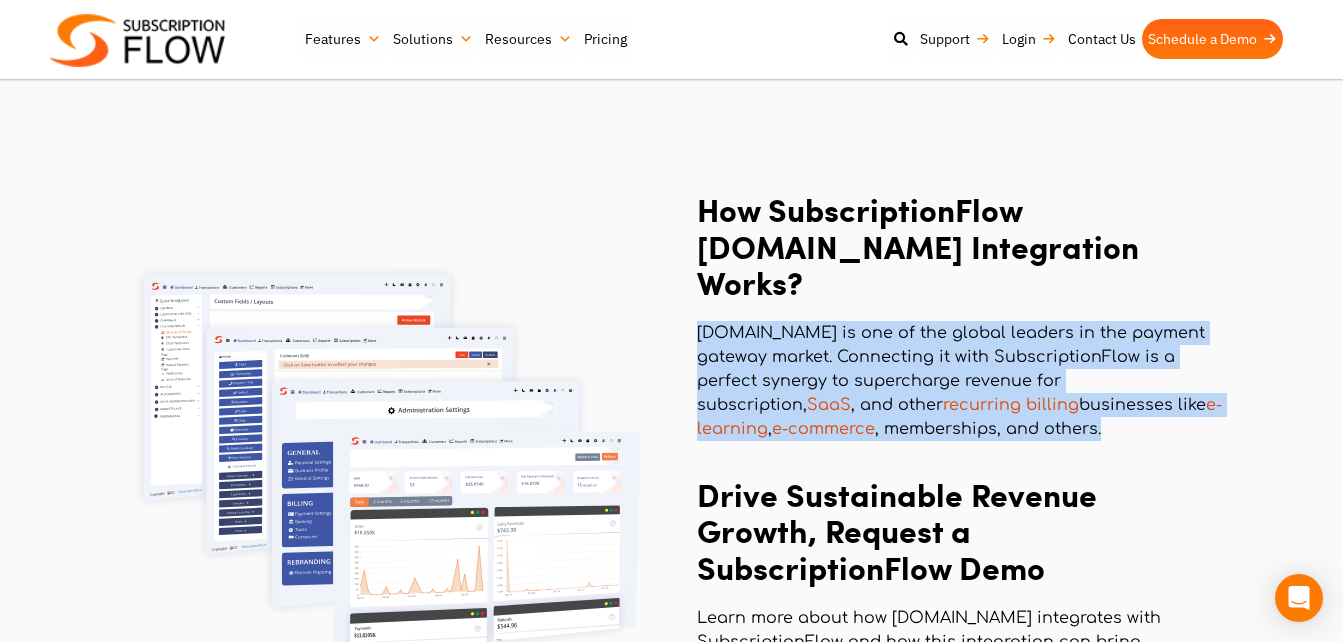 click on "Authorize.Net is one of the global leaders in the payment gateway market. Connecting it with SubscriptionFlow is a perfect synergy to supercharge revenue for subscription,  SaaS , and other  recurring billing  businesses like  e-learning ,  e-commerce , memberships, and others." at bounding box center (959, 381) 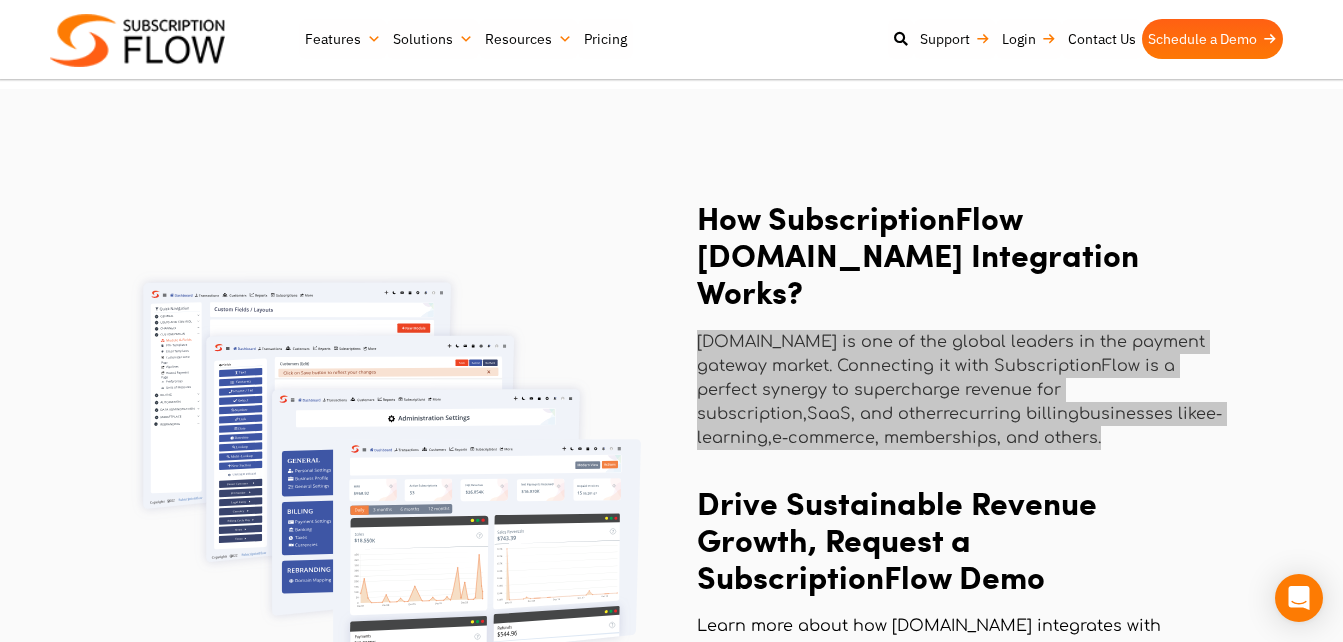 scroll, scrollTop: 2499, scrollLeft: 0, axis: vertical 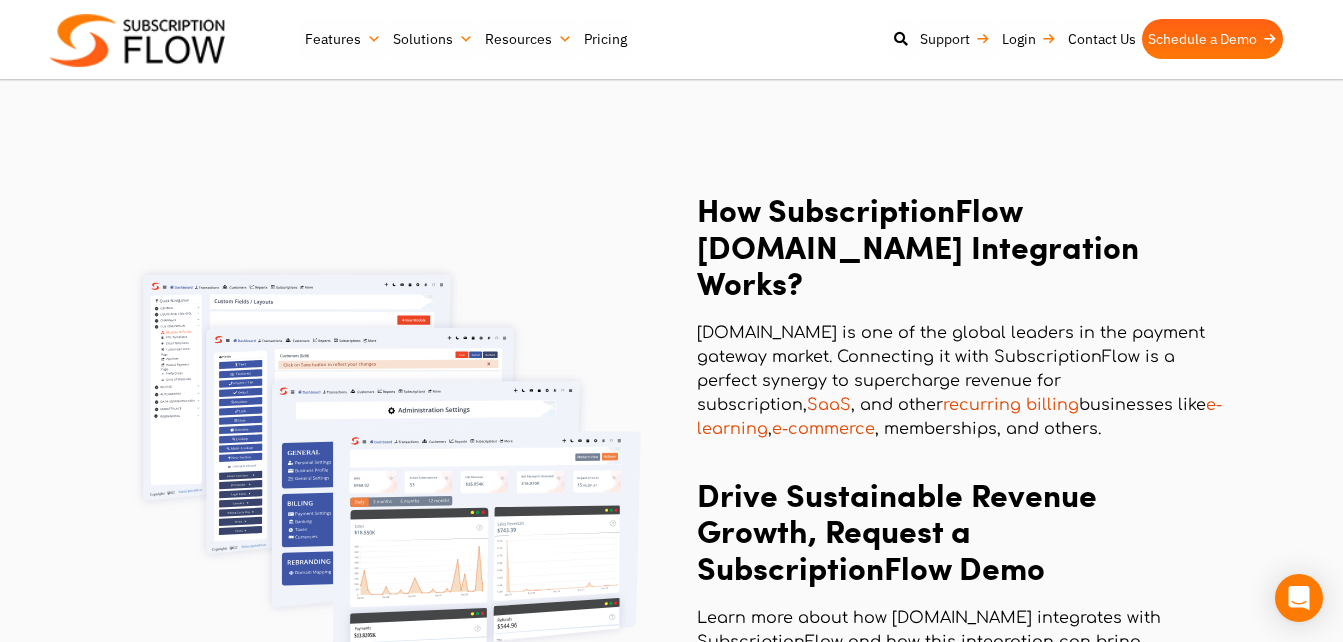 click on "Drive Sustainable Revenue Growth, Request a SubscriptionFlow Demo" at bounding box center [959, 531] 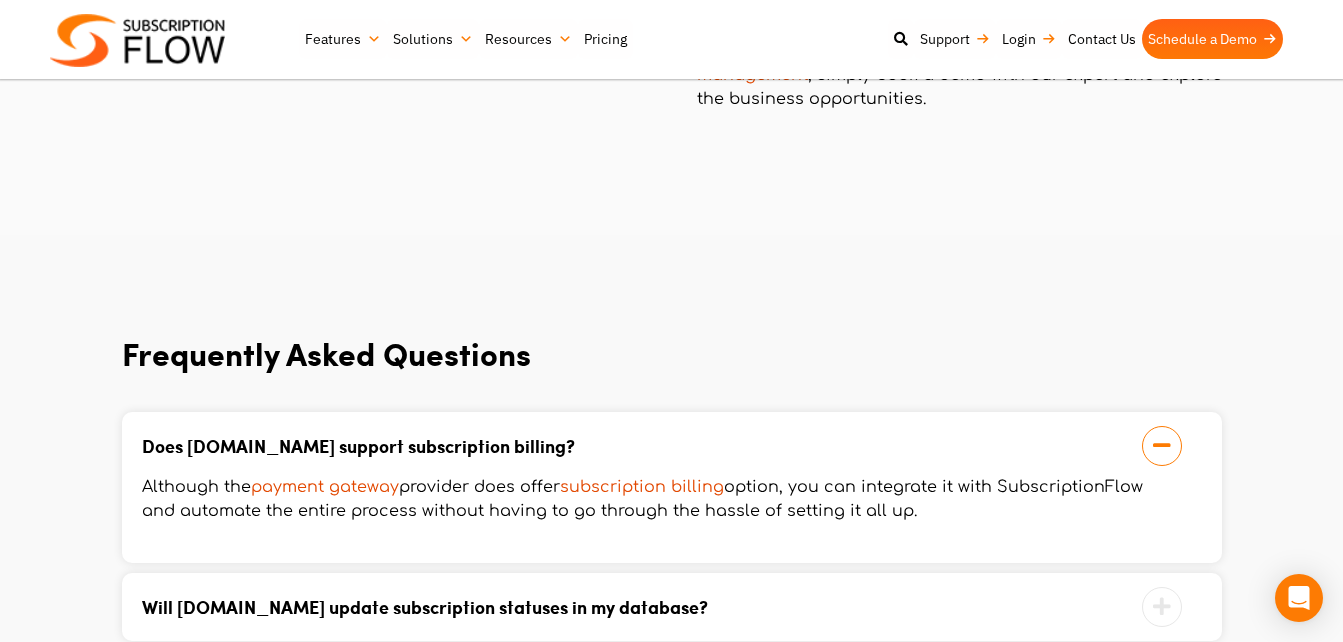 scroll, scrollTop: 3122, scrollLeft: 0, axis: vertical 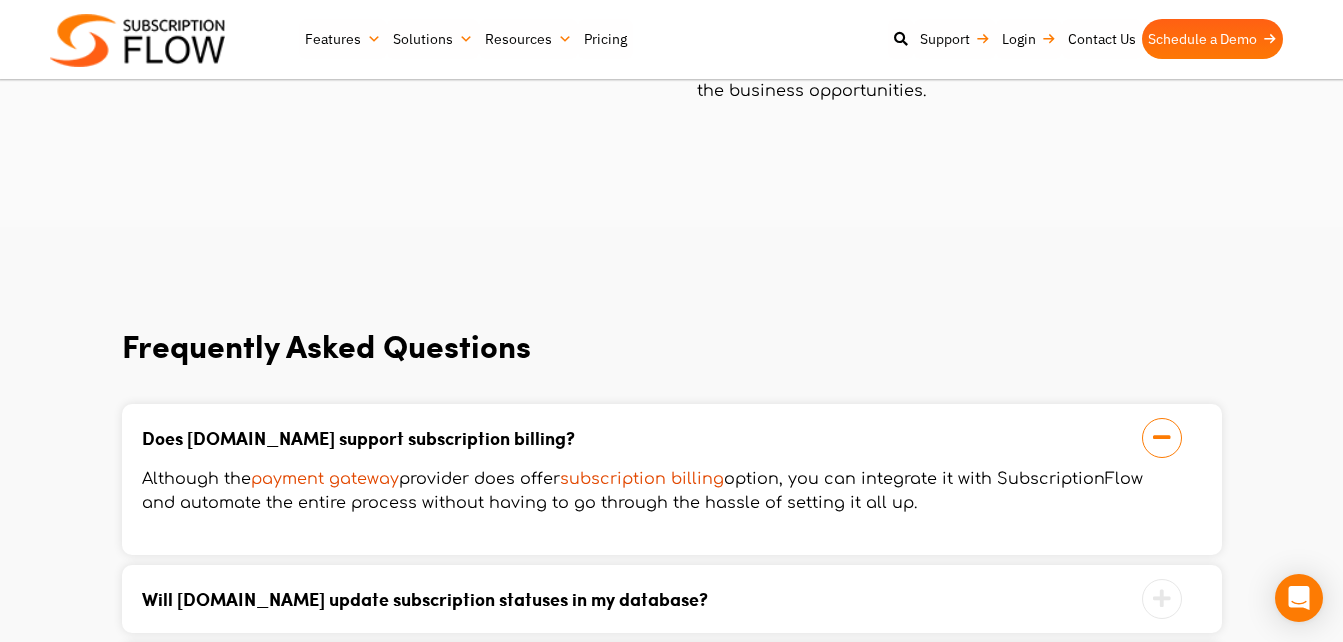 click on "Frequently Asked Questions" at bounding box center (672, 345) 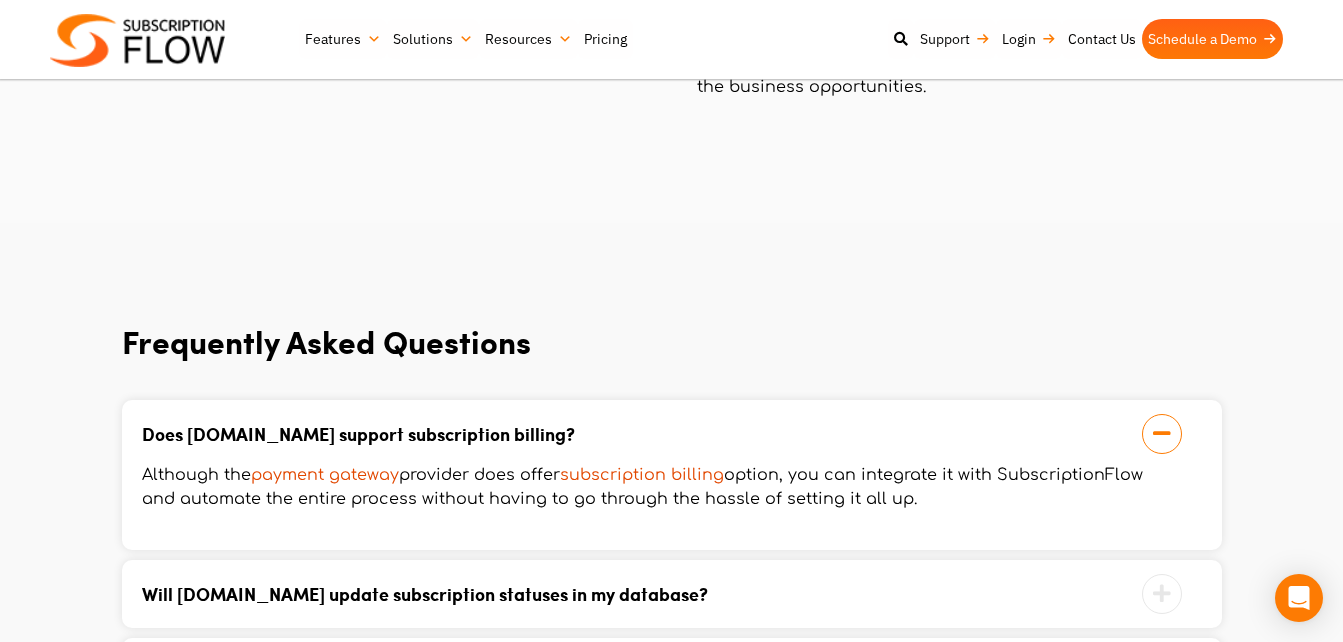 scroll, scrollTop: 3134, scrollLeft: 0, axis: vertical 